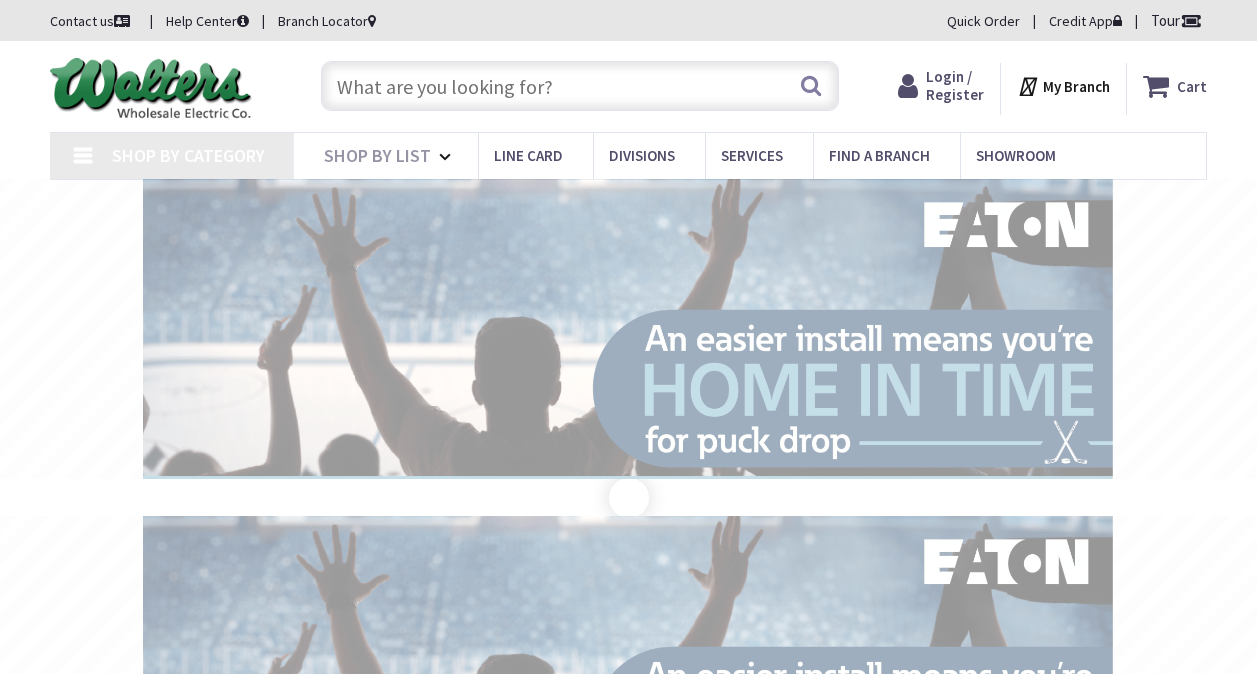 scroll, scrollTop: 0, scrollLeft: 0, axis: both 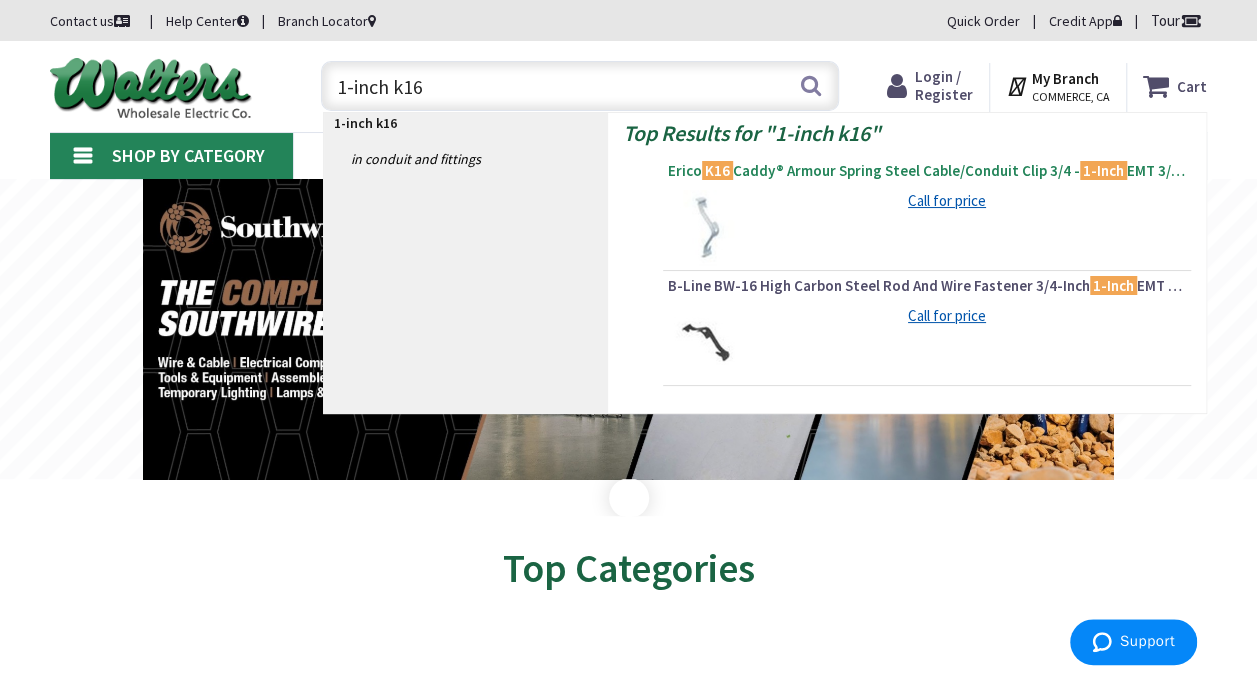 type on "1-inch k16" 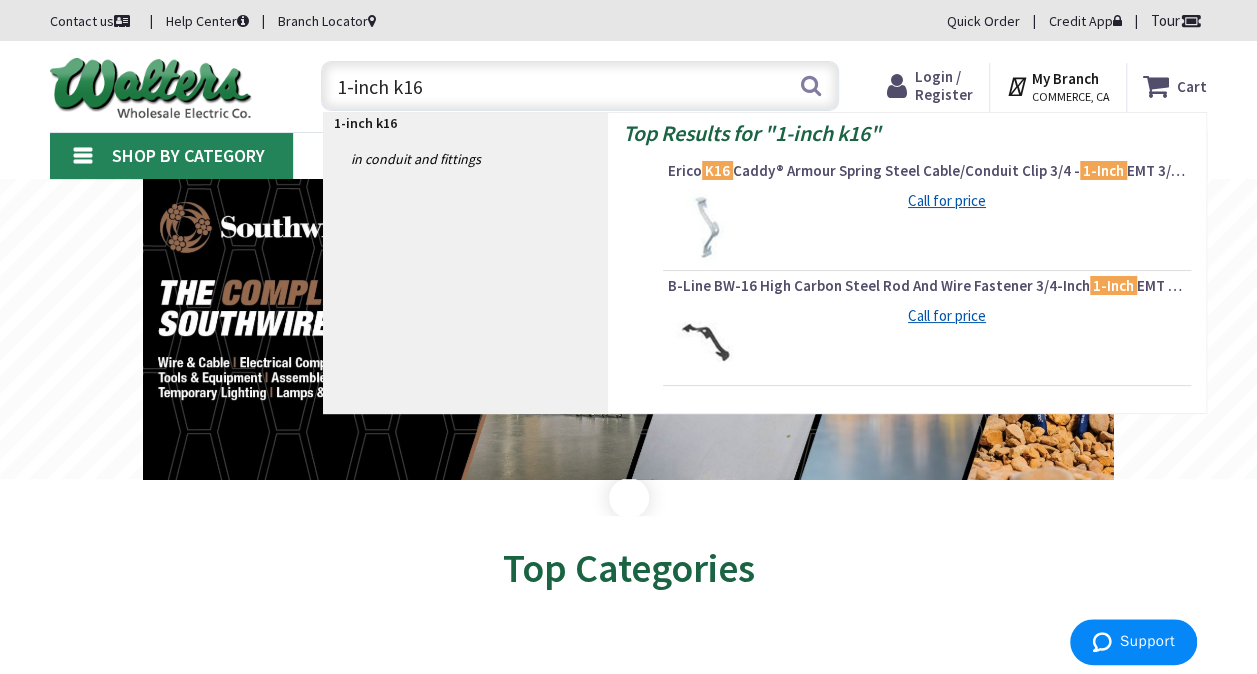 click on "Erico  K16  Caddy® Armour Spring Steel Cable/Conduit Clip 3/4 -  1-Inch  EMT 3/4 - 1/2-Inch Rigid Caddy®" at bounding box center (927, 171) 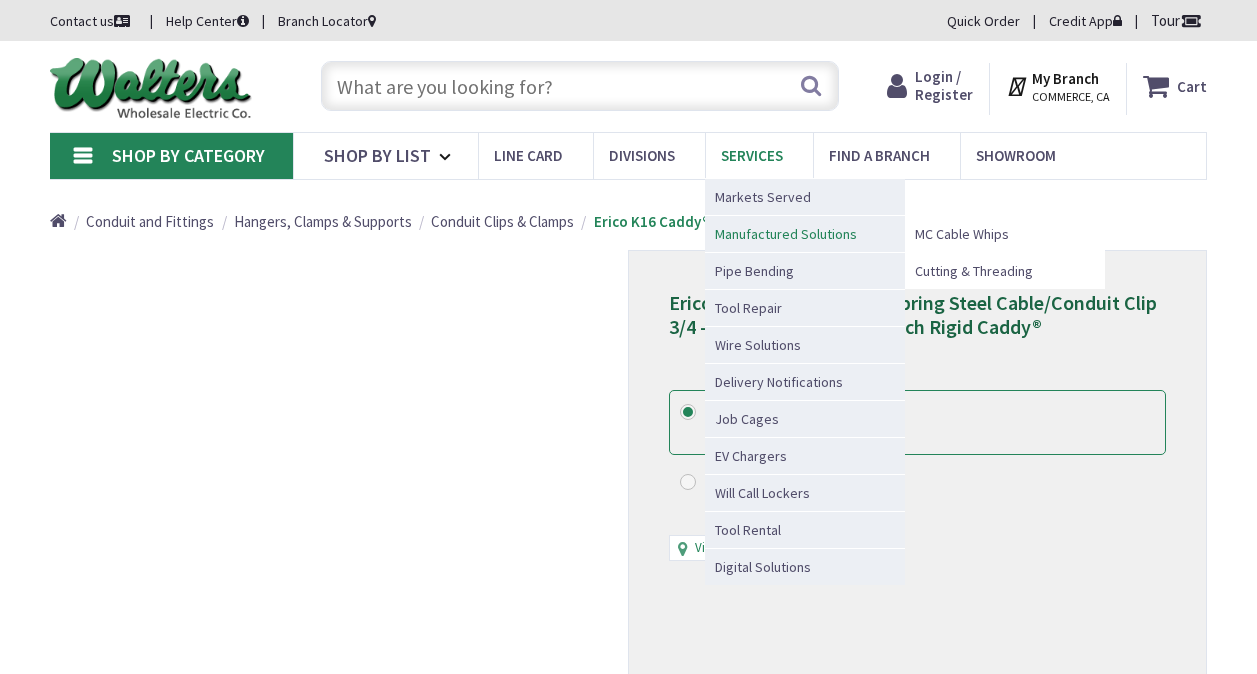 scroll, scrollTop: 0, scrollLeft: 0, axis: both 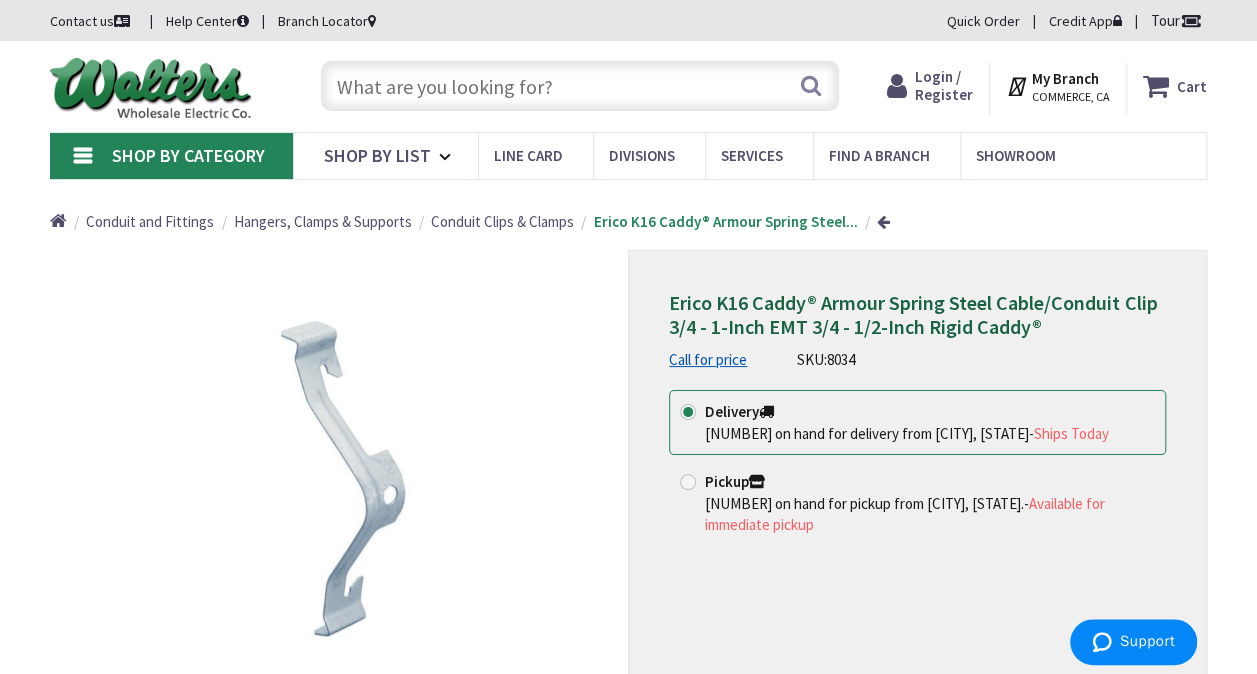 click on "Erico K16 Caddy® Armour Spring Steel Cable/Conduit Clip 3/4 - 1-Inch EMT 3/4 - 1/2-Inch Rigid Caddy®
Call for price
SKU:                 8034
This product is Discontinued
Delivery
12491 on hand for delivery from Brea, CA
-  Ships Today
Pickup
590 on hand for pickup from Commerce, CA.
-" at bounding box center [917, 494] 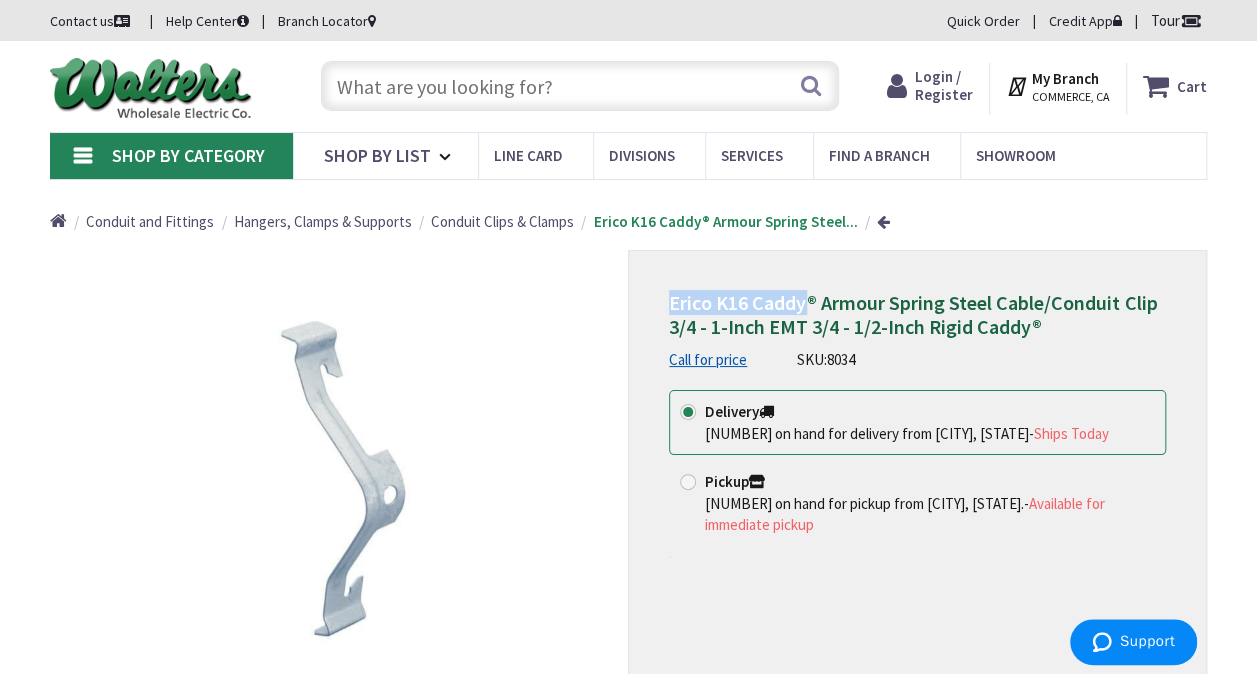 drag, startPoint x: 808, startPoint y: 300, endPoint x: 663, endPoint y: 303, distance: 145.03104 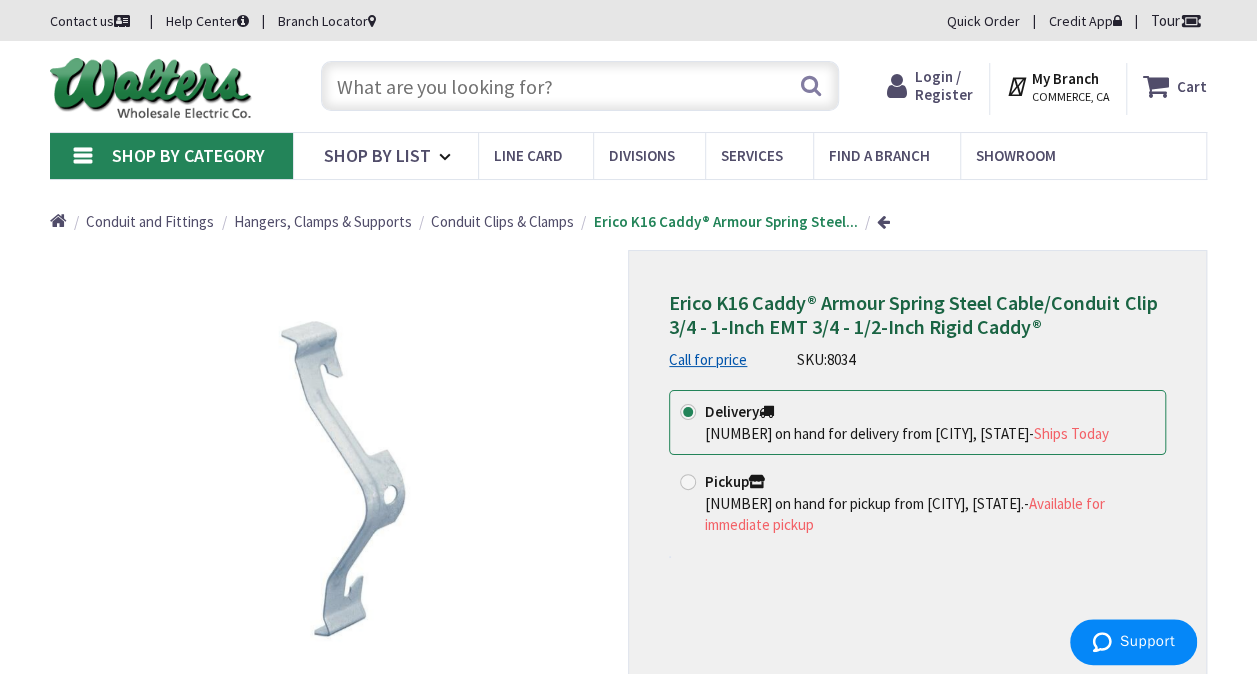 drag, startPoint x: 663, startPoint y: 302, endPoint x: 828, endPoint y: 297, distance: 165.07574 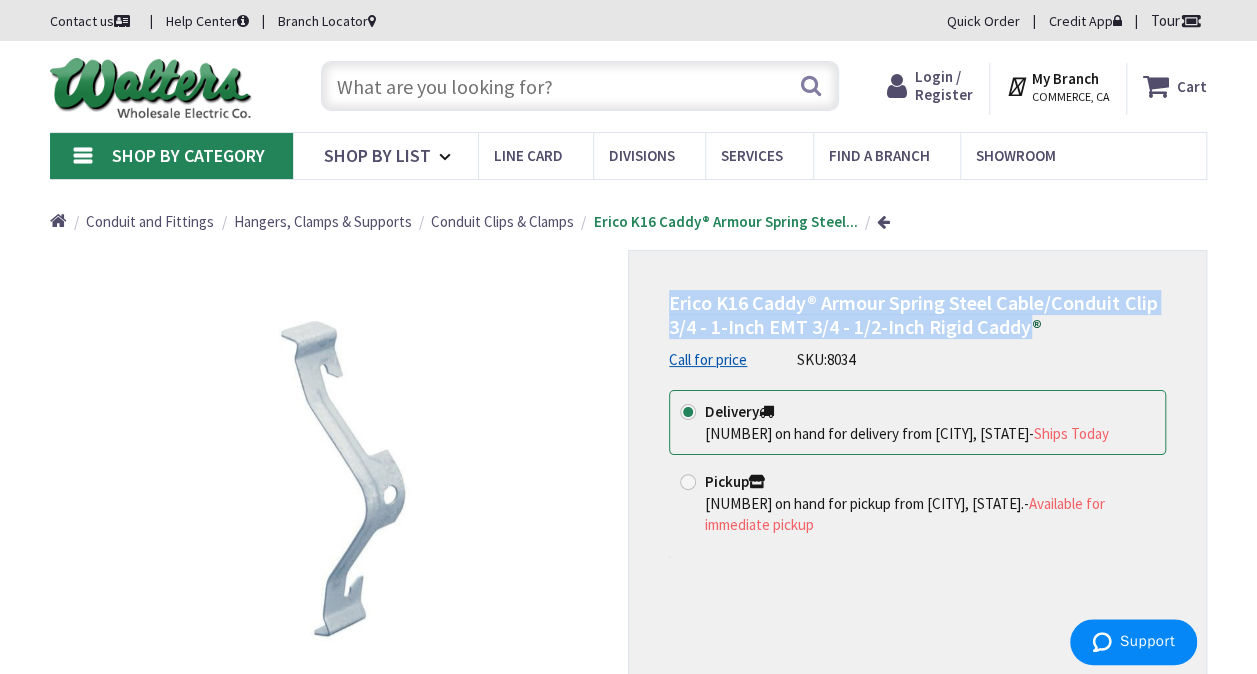 drag, startPoint x: 1030, startPoint y: 324, endPoint x: 674, endPoint y: 296, distance: 357.09943 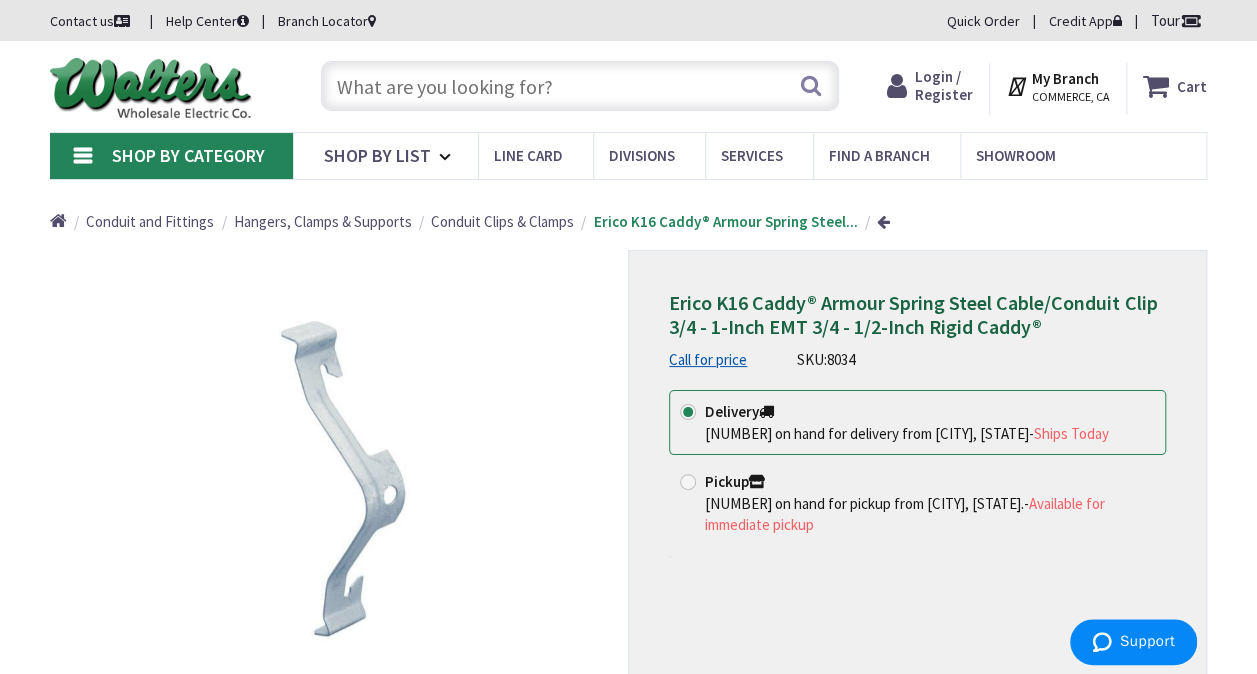 click at bounding box center (580, 86) 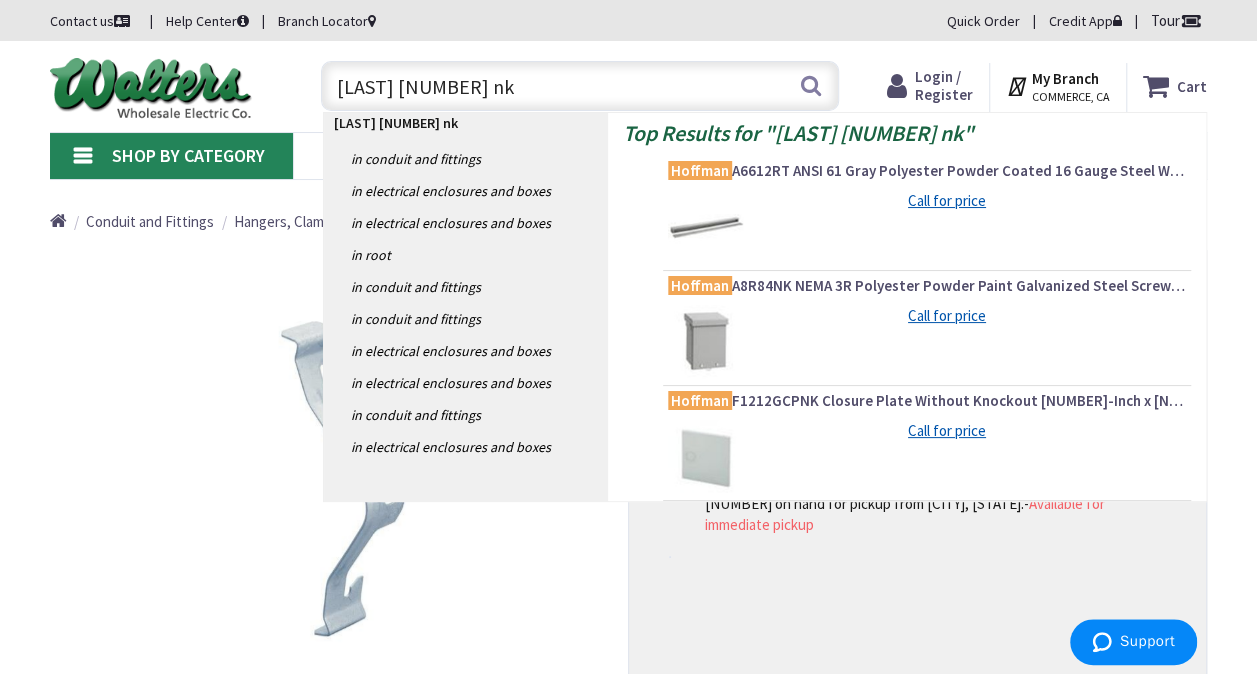 click on "hoffman 12x12 nk" at bounding box center (580, 86) 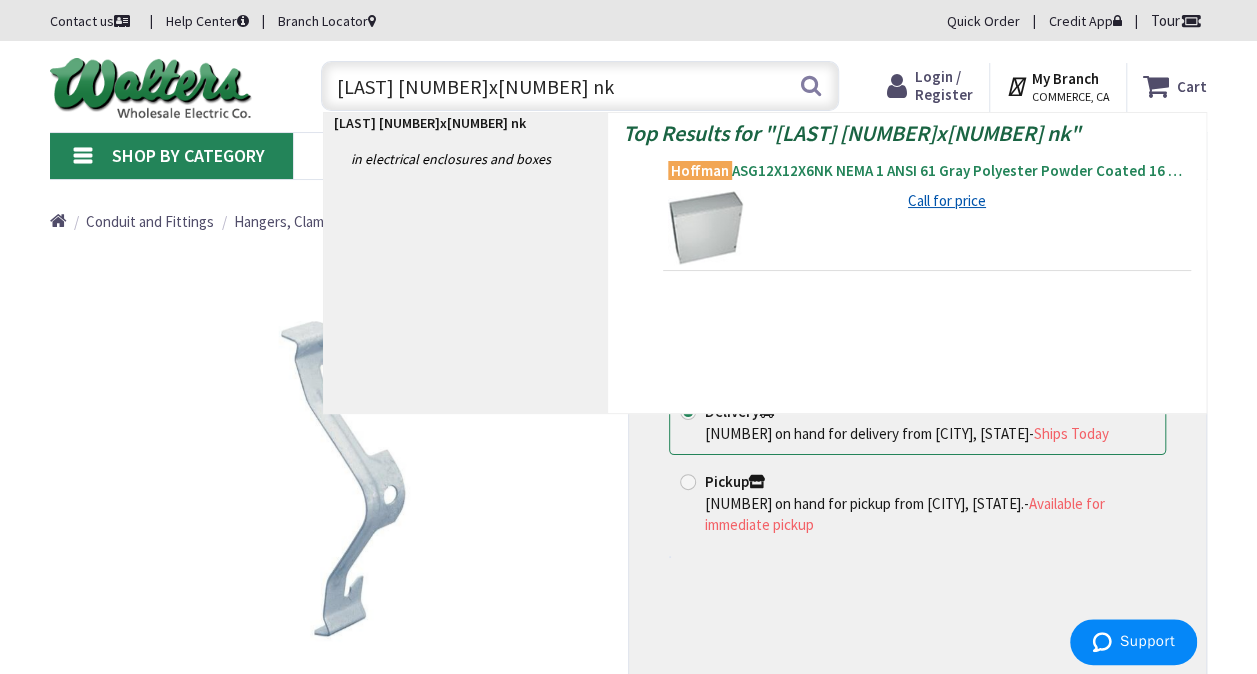type on "hoffman 12x12x6 nk" 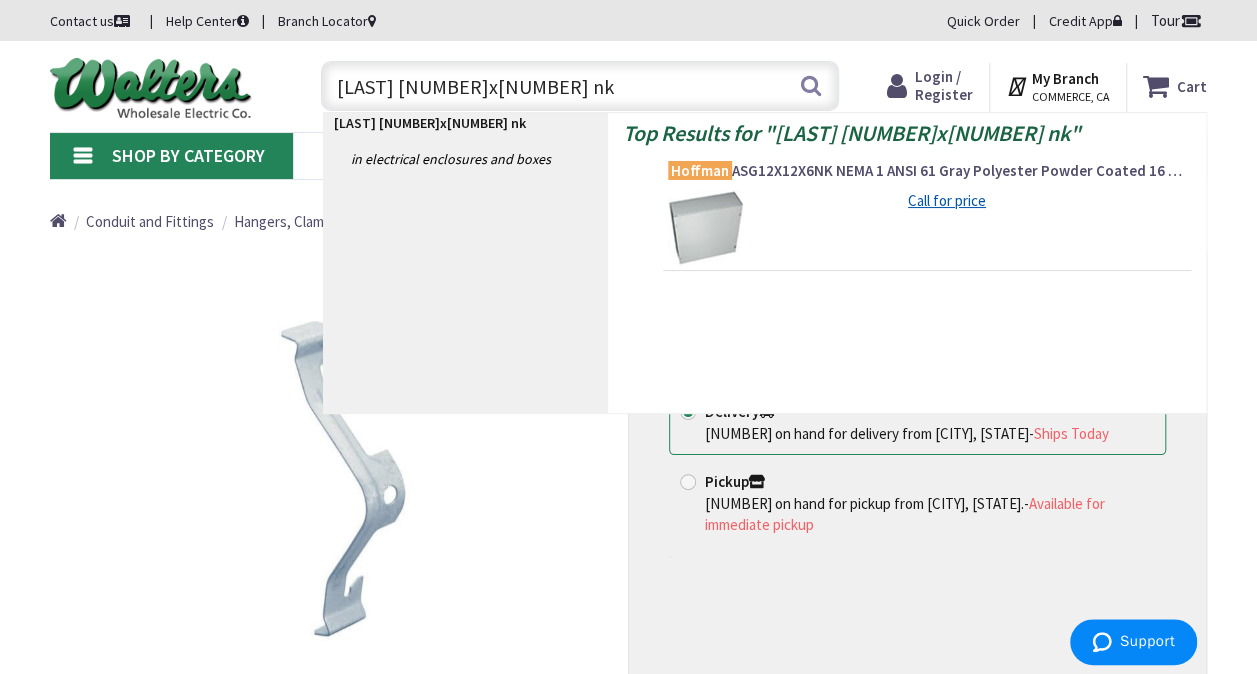 click on "Hoffman  ASG12X12X6NK NEMA 1 ANSI 61 Gray Polyester Powder Coated 16 Gauge Galvanized Steel Screw Cover Enclosure Without Knockout 12-Inch x 12-Inch x 6-Inch" at bounding box center (927, 171) 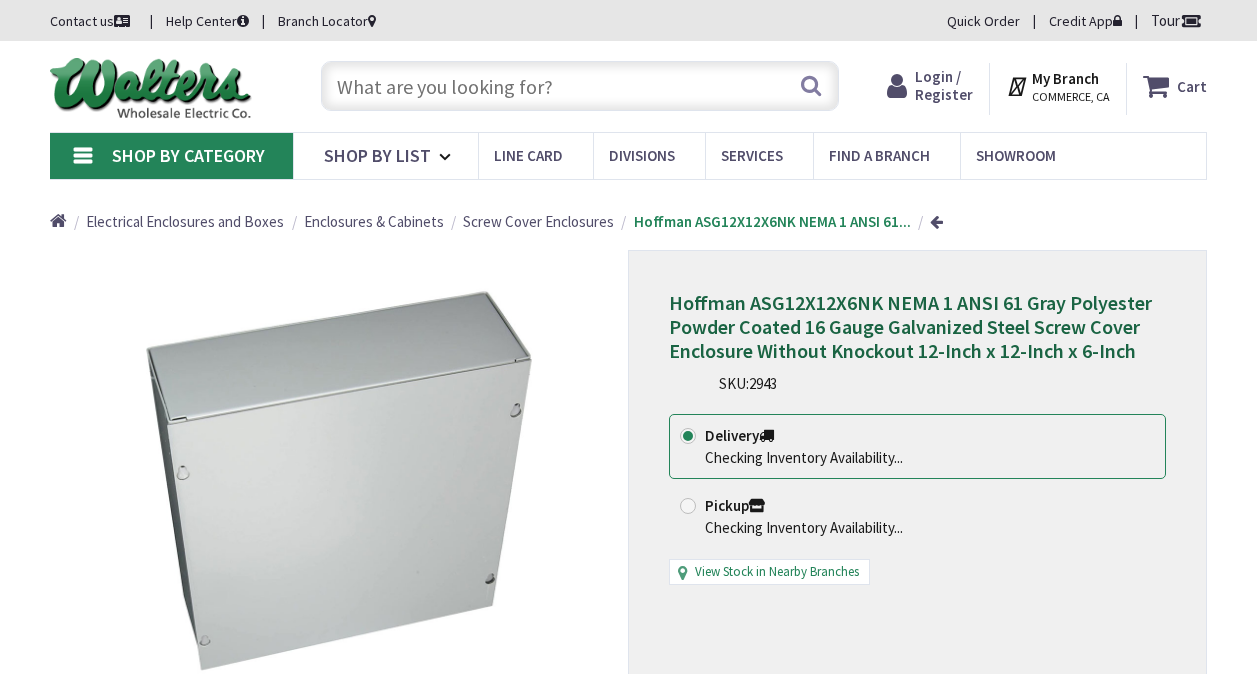 scroll, scrollTop: 0, scrollLeft: 0, axis: both 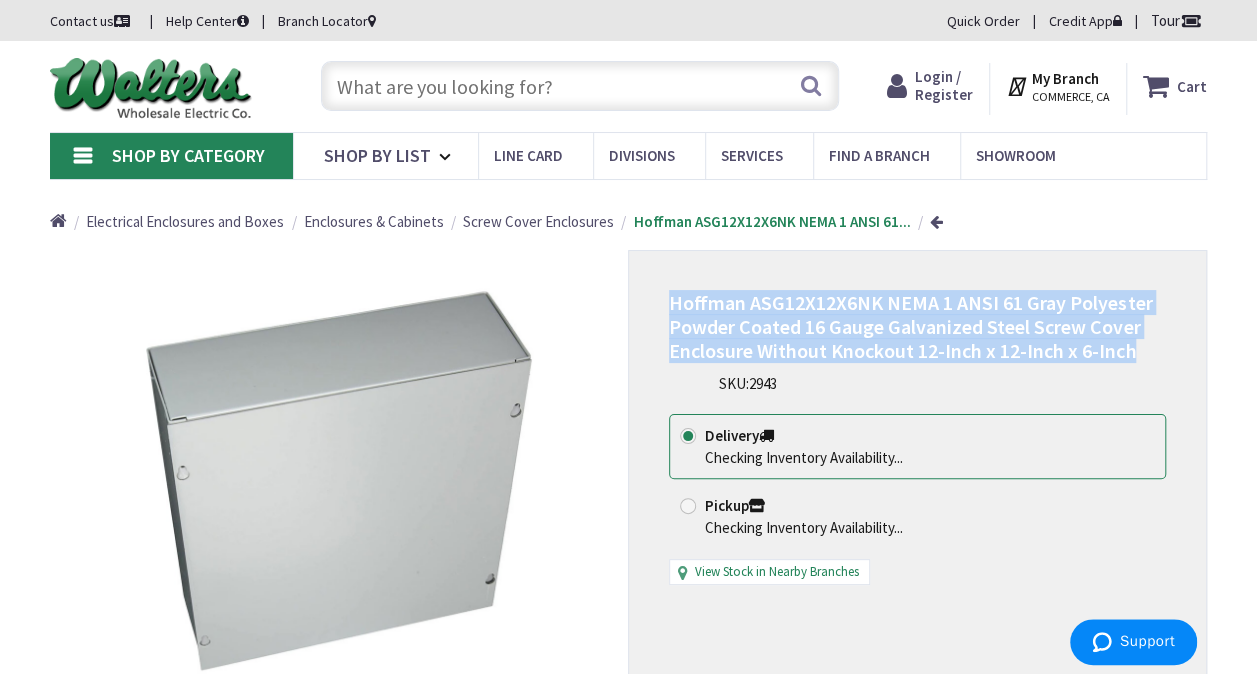 drag, startPoint x: 1135, startPoint y: 352, endPoint x: 670, endPoint y: 308, distance: 467.0771 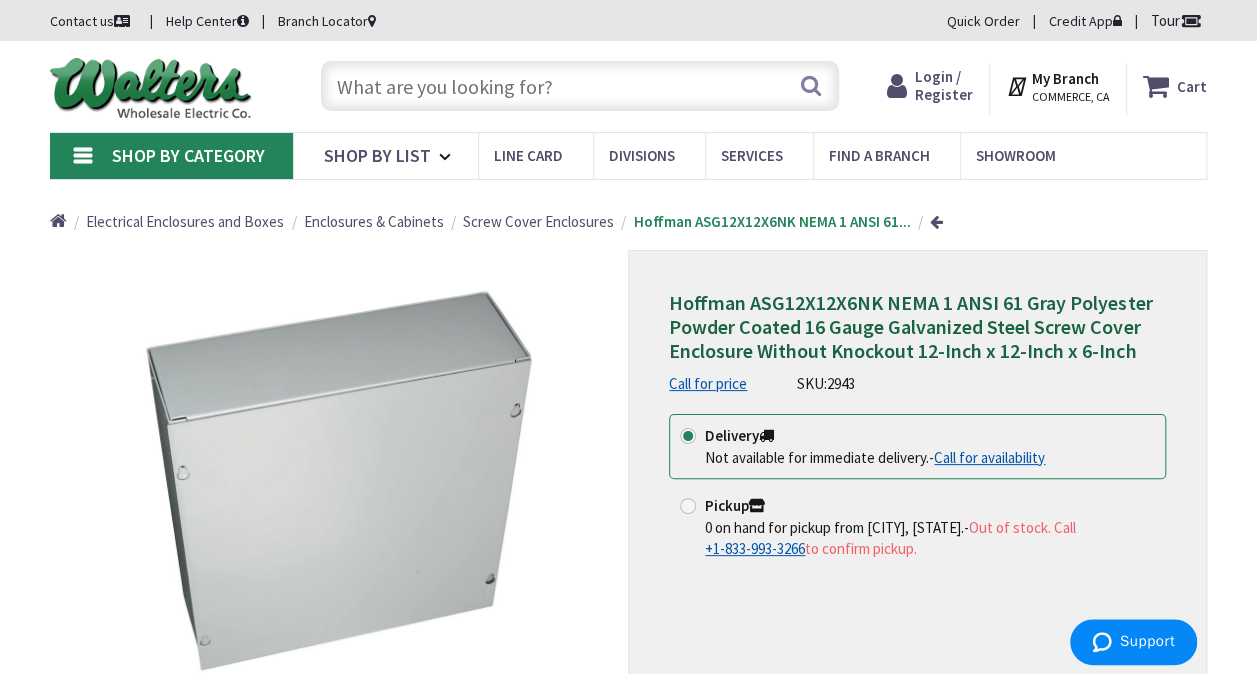 click at bounding box center [580, 86] 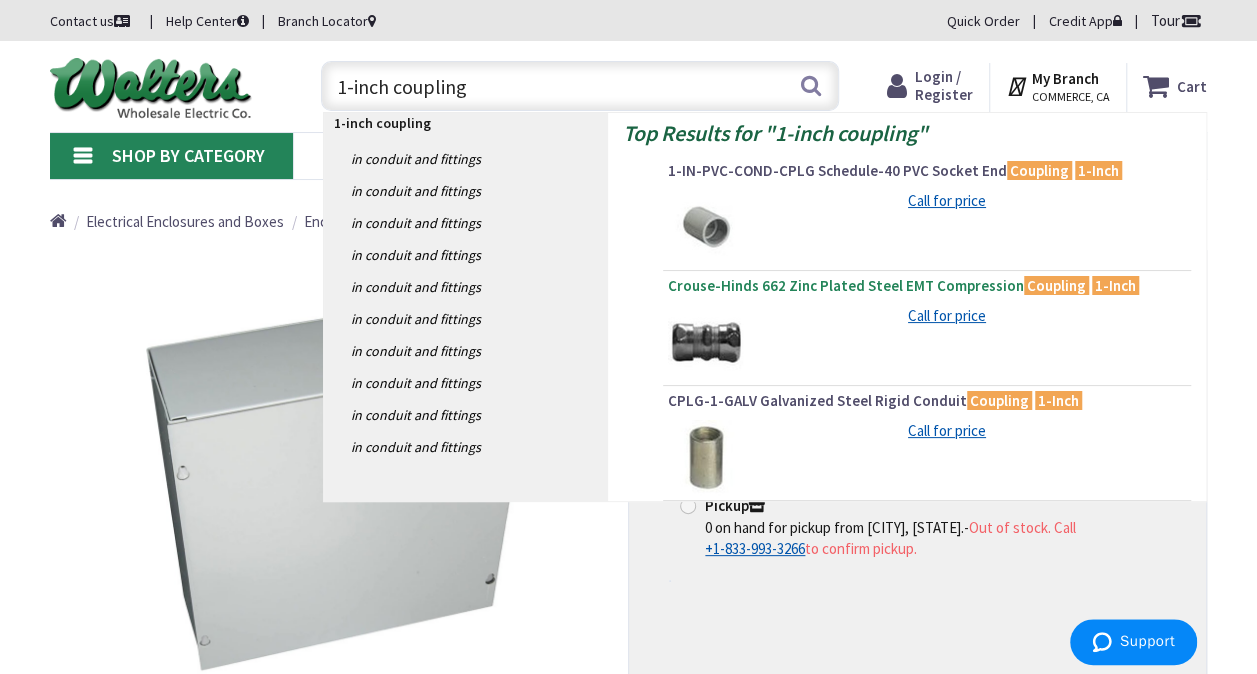 type on "1-inch coupling" 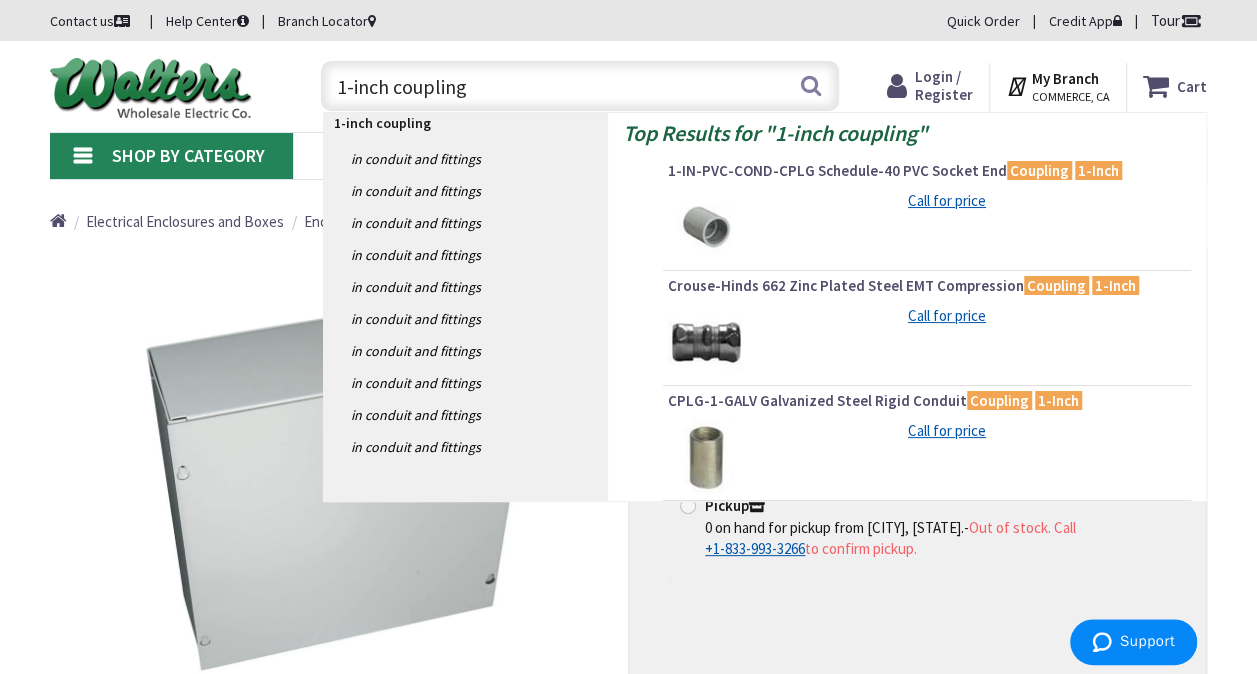 click on "Crouse-Hinds 662 Zinc Plated Steel EMT Compression  Coupling   1-Inch" at bounding box center (927, 286) 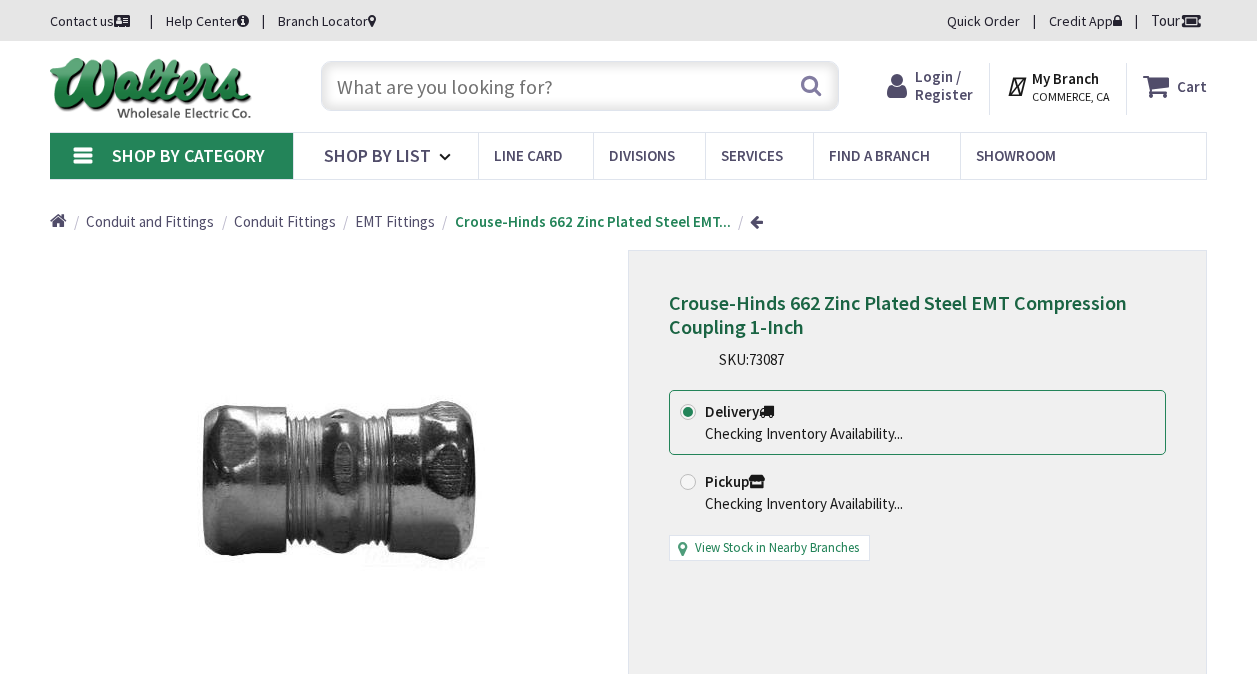 scroll, scrollTop: 0, scrollLeft: 0, axis: both 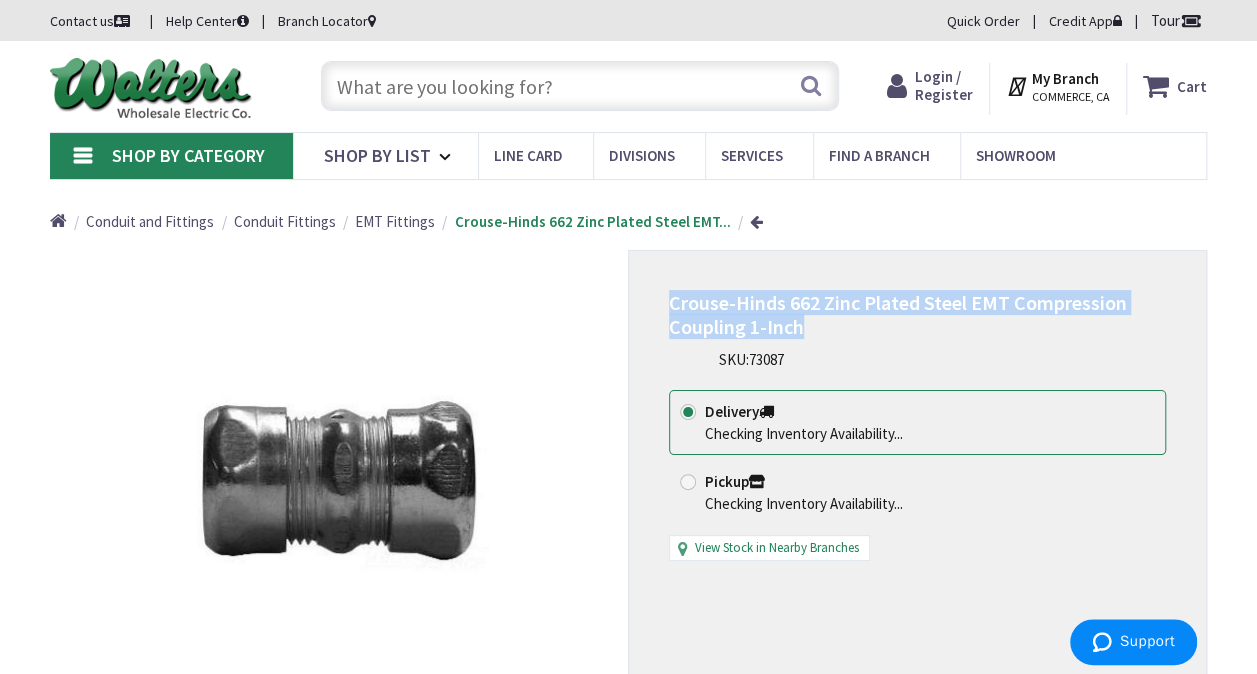 drag, startPoint x: 814, startPoint y: 330, endPoint x: 663, endPoint y: 309, distance: 152.45328 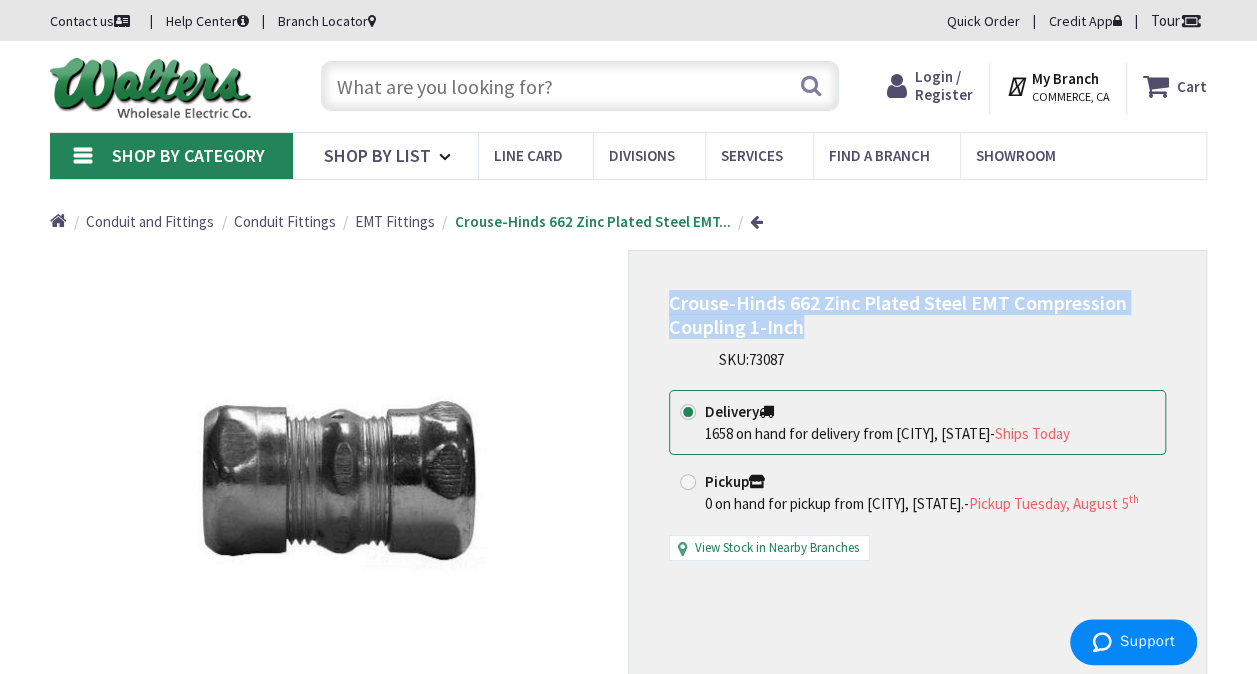 copy on "Crouse-Hinds 662 Zinc Plated Steel EMT Compression Coupling 1-Inch" 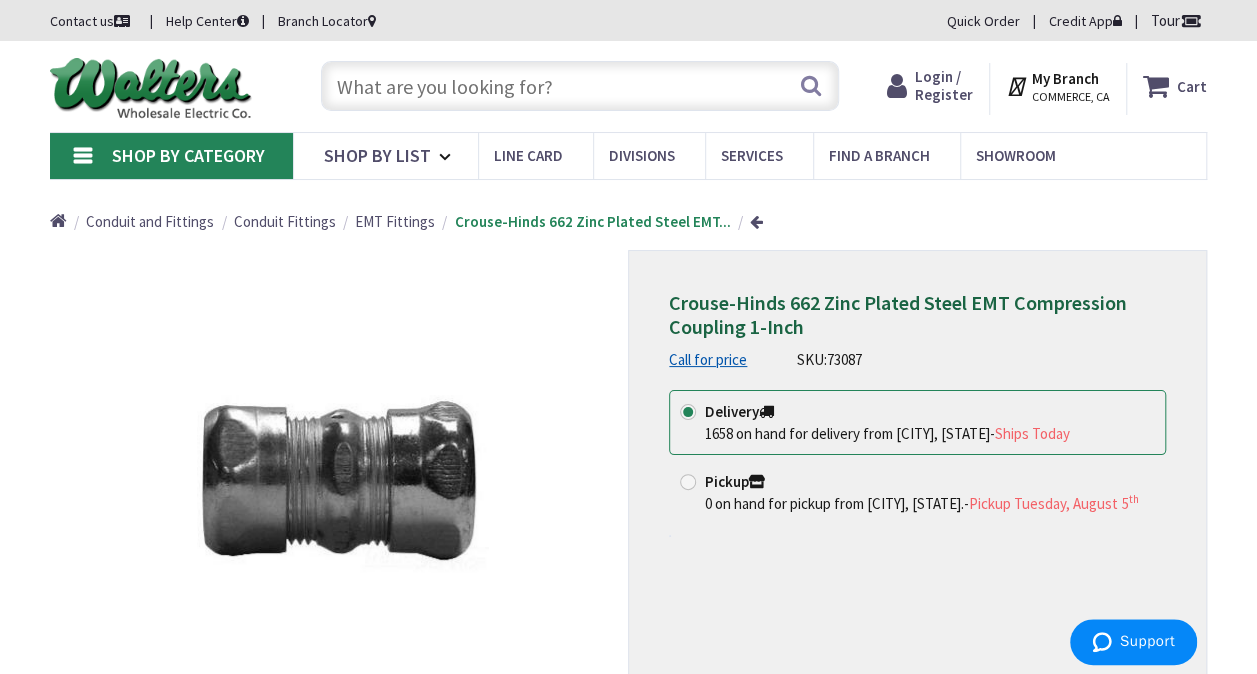 click at bounding box center [580, 86] 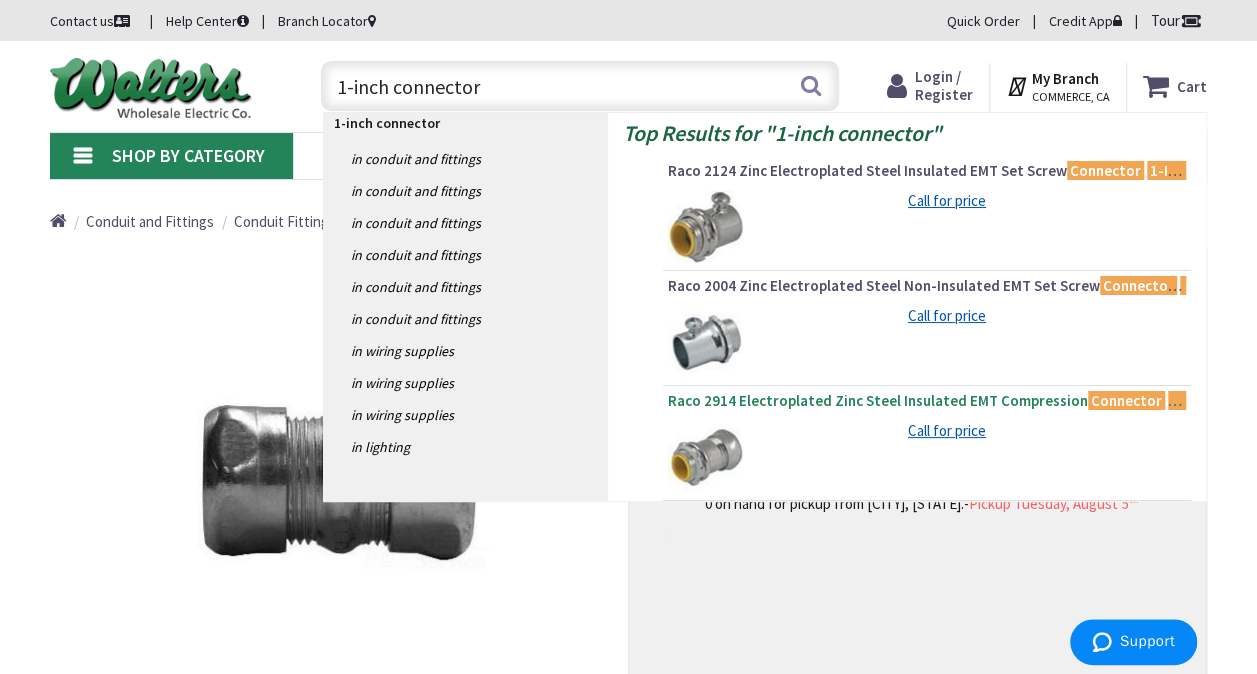 type on "1-inch connector" 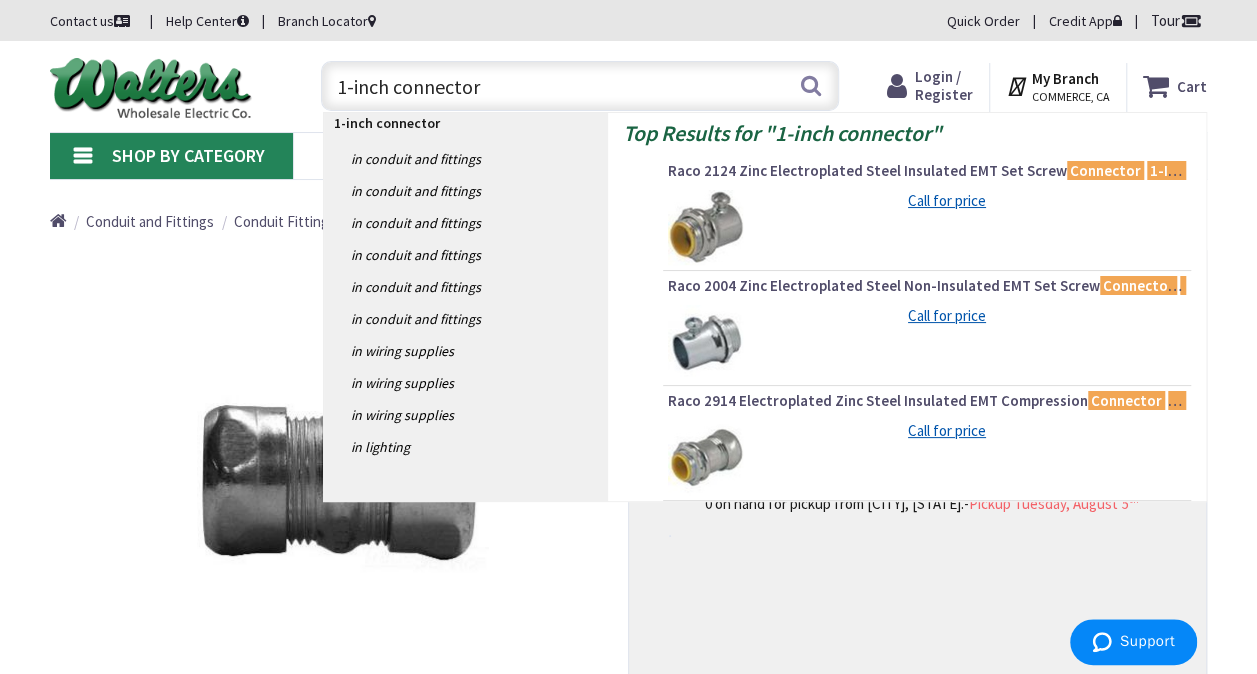 click on "Raco 2914 Electroplated Zinc Steel Insulated EMT Compression  Connector   1-Inch" at bounding box center (927, 401) 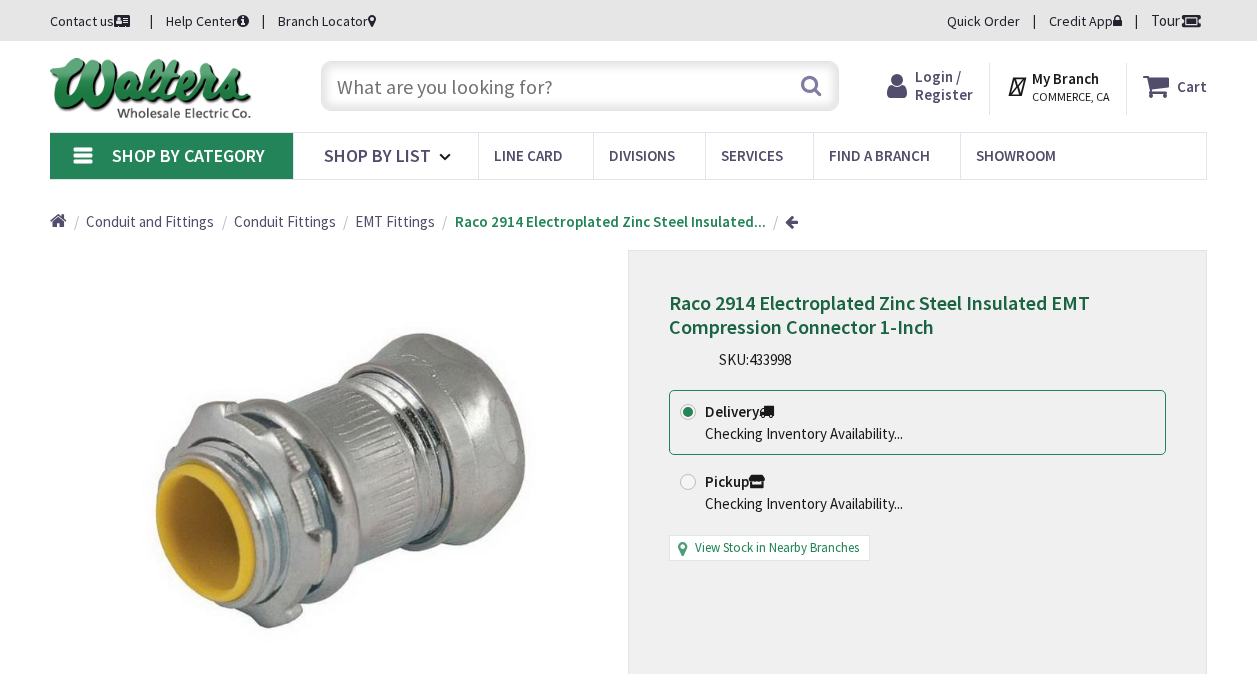 scroll, scrollTop: 0, scrollLeft: 0, axis: both 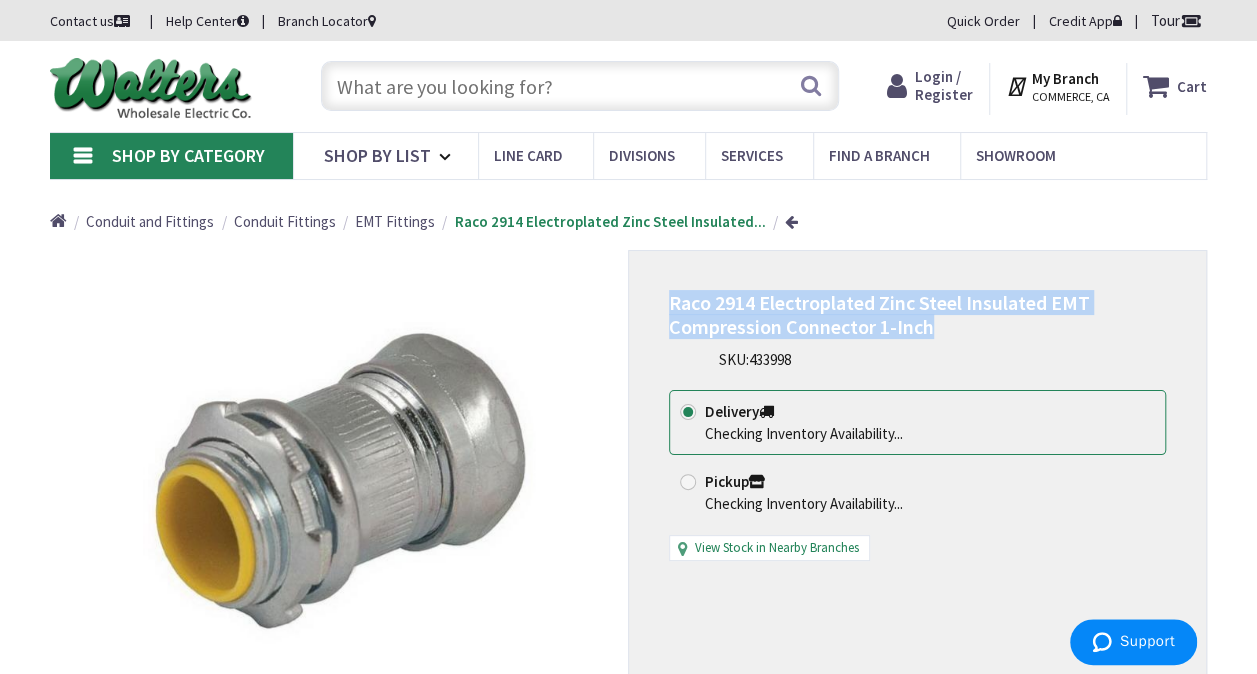 drag, startPoint x: 933, startPoint y: 328, endPoint x: 651, endPoint y: 304, distance: 283.01944 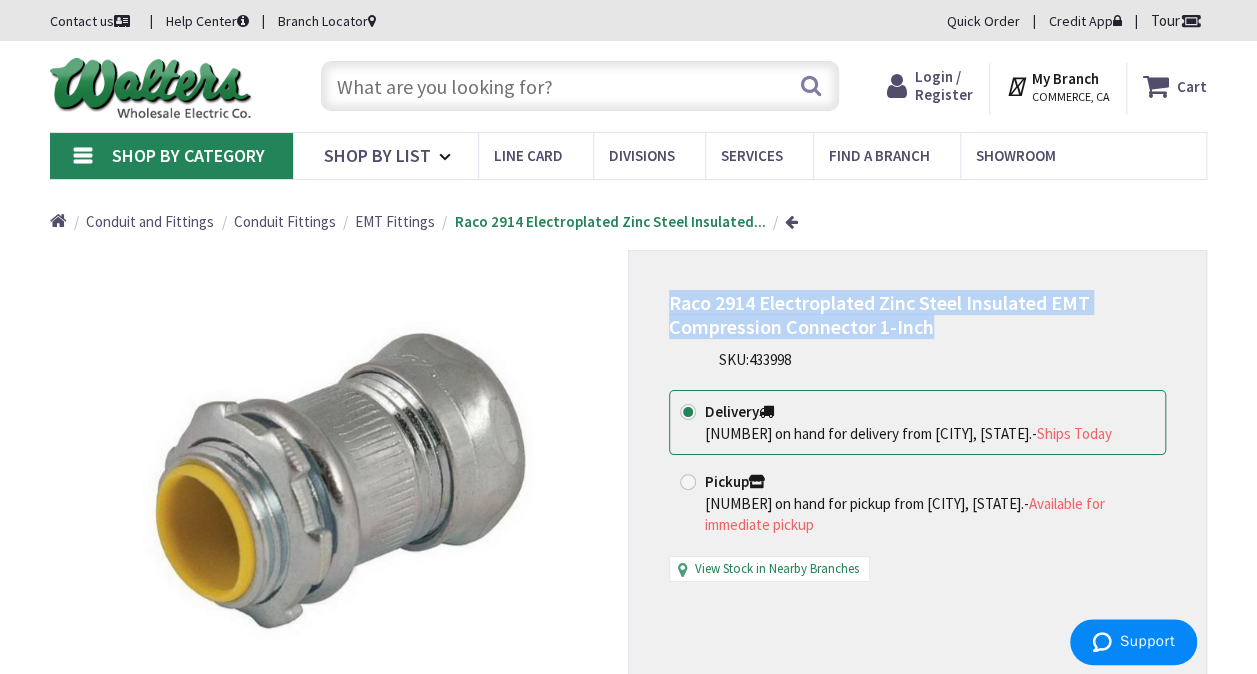 copy on "Raco 2914 Electroplated Zinc Steel Insulated EMT Compression Connector 1-Inch" 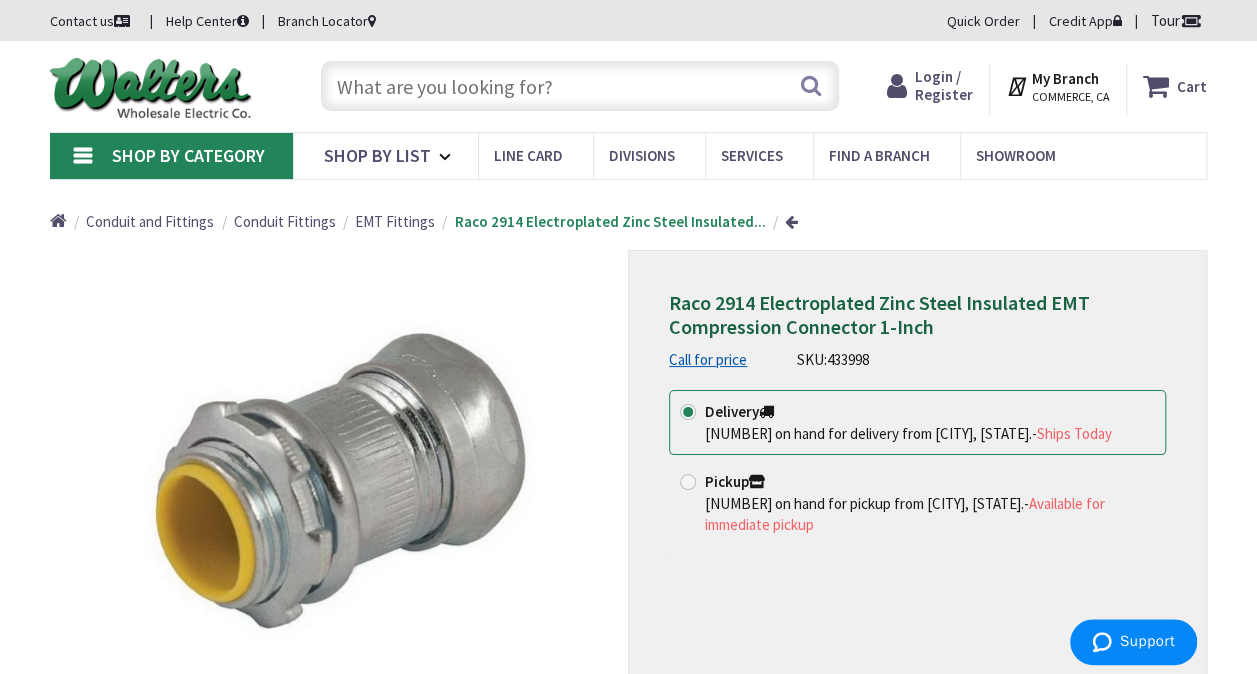 click at bounding box center (580, 86) 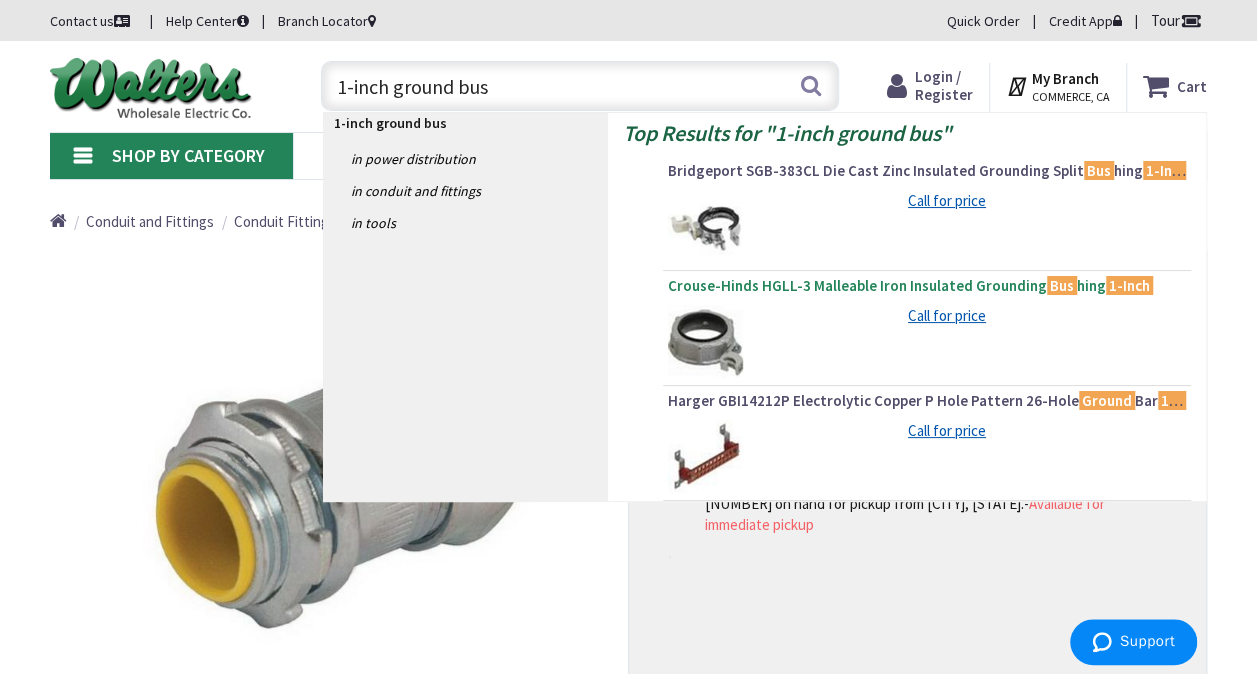 type on "1-inch ground bus" 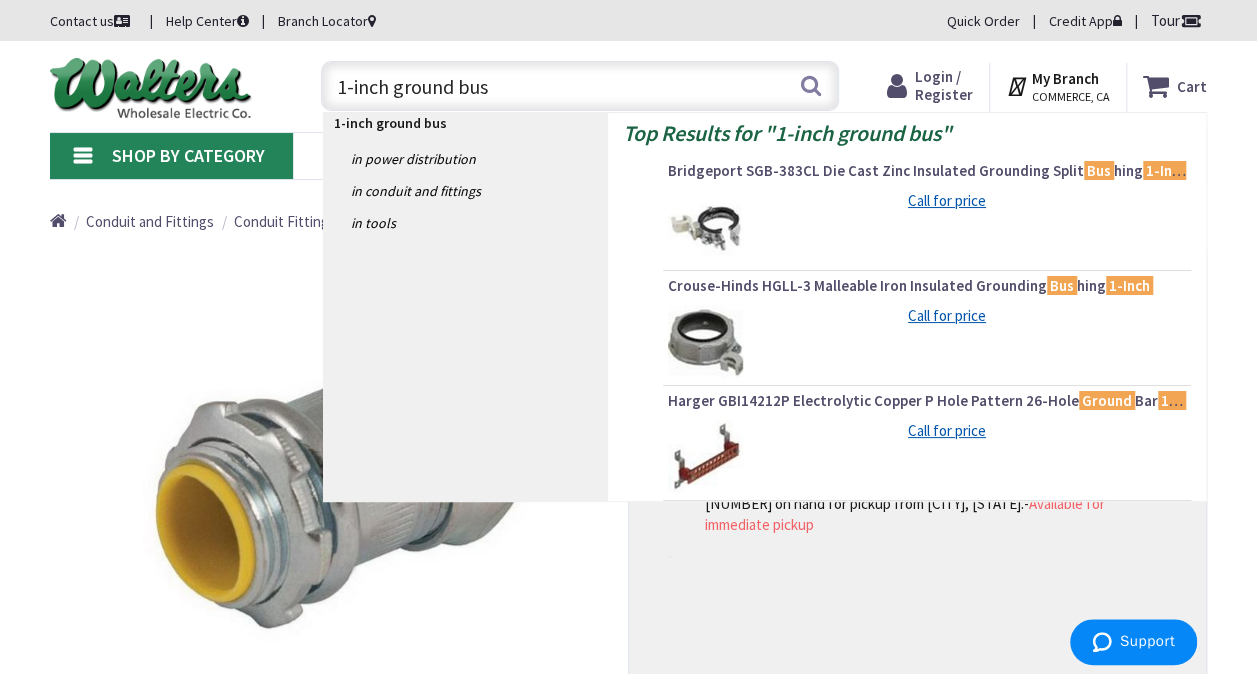 click on "Crouse-Hinds HGLL-3 Malleable Iron Insulated Grounding  Bus hing  1-Inch" at bounding box center [927, 286] 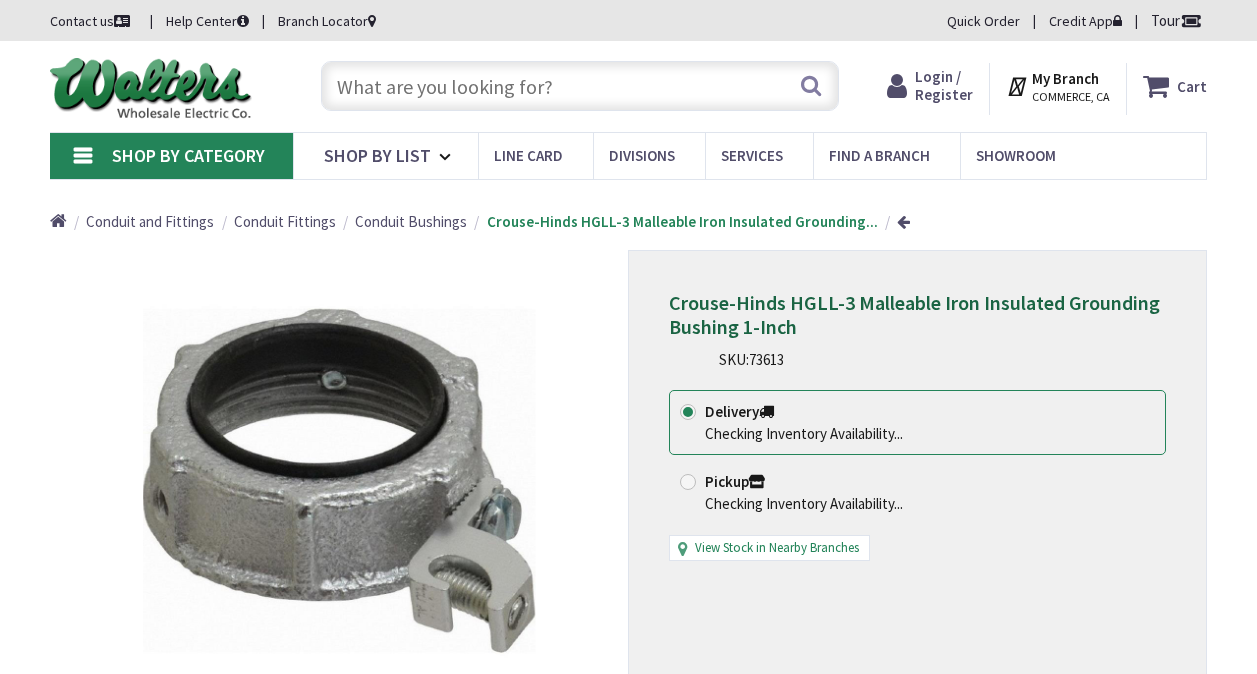 scroll, scrollTop: 0, scrollLeft: 0, axis: both 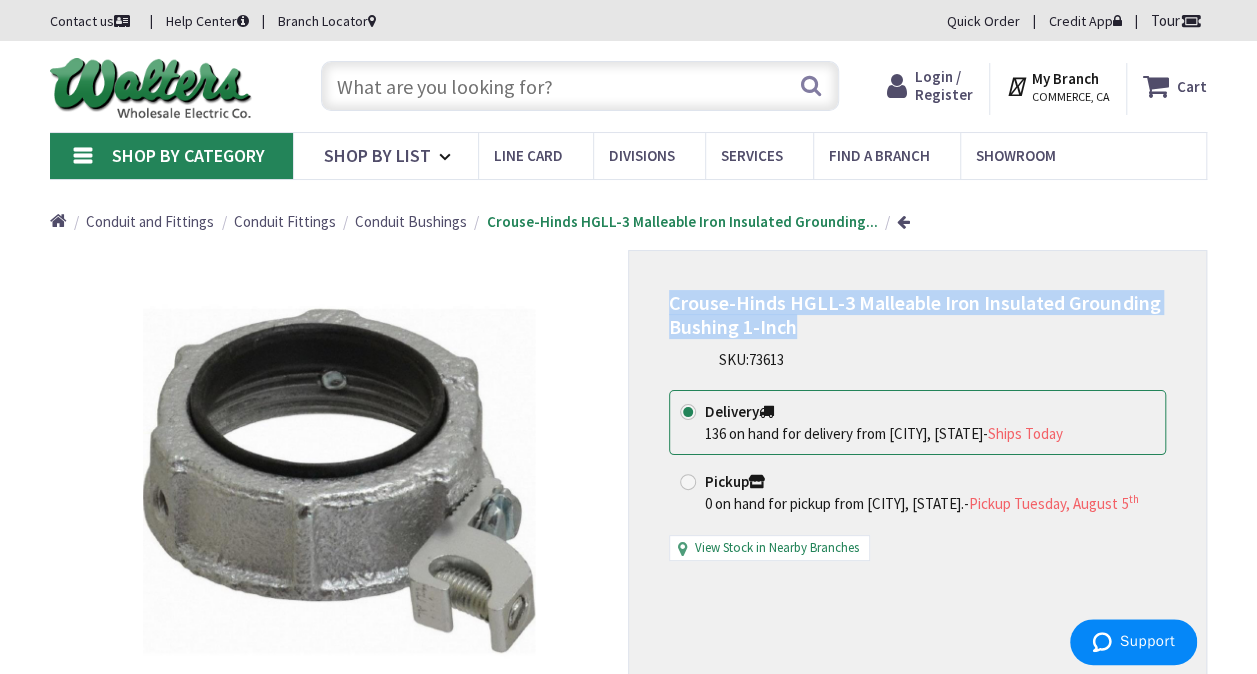 drag, startPoint x: 798, startPoint y: 324, endPoint x: 670, endPoint y: 302, distance: 129.87686 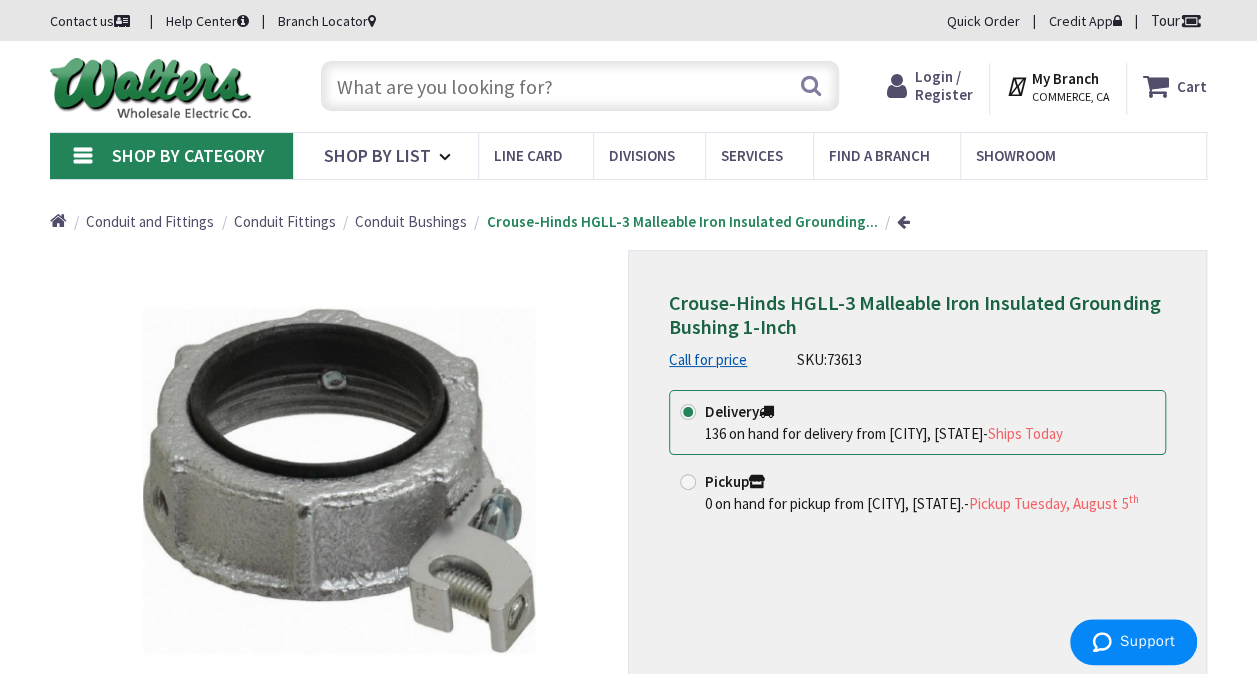 click at bounding box center [580, 86] 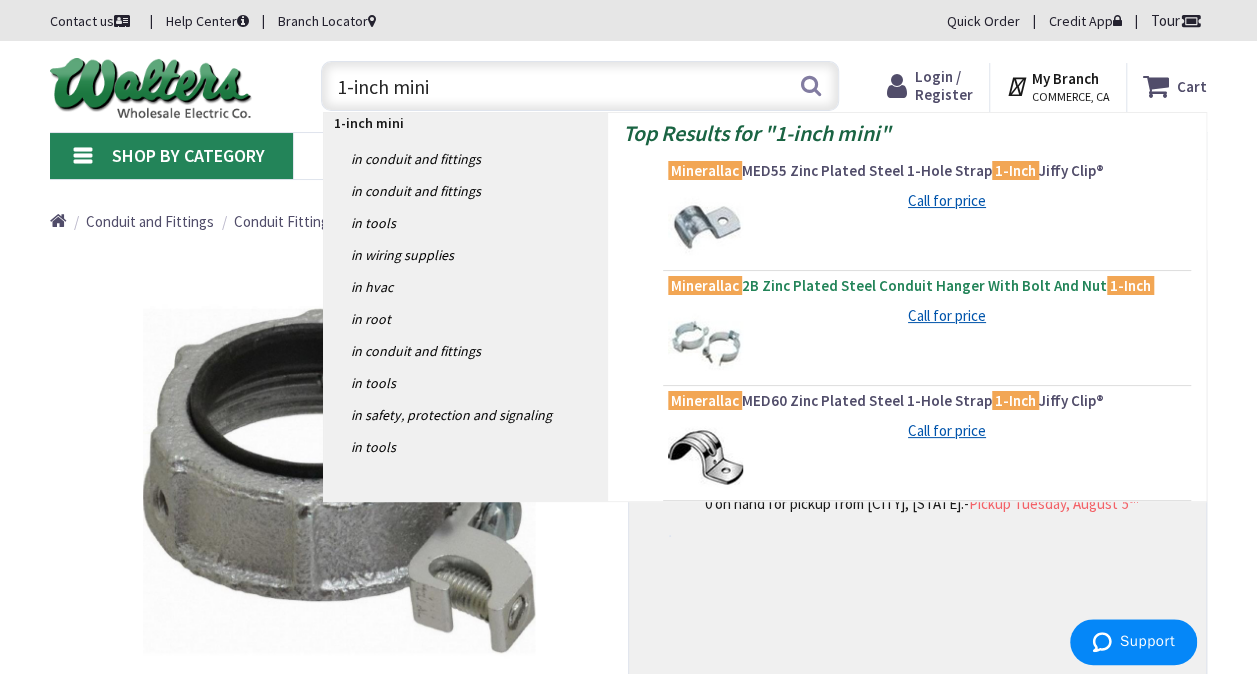 type on "1-inch mini" 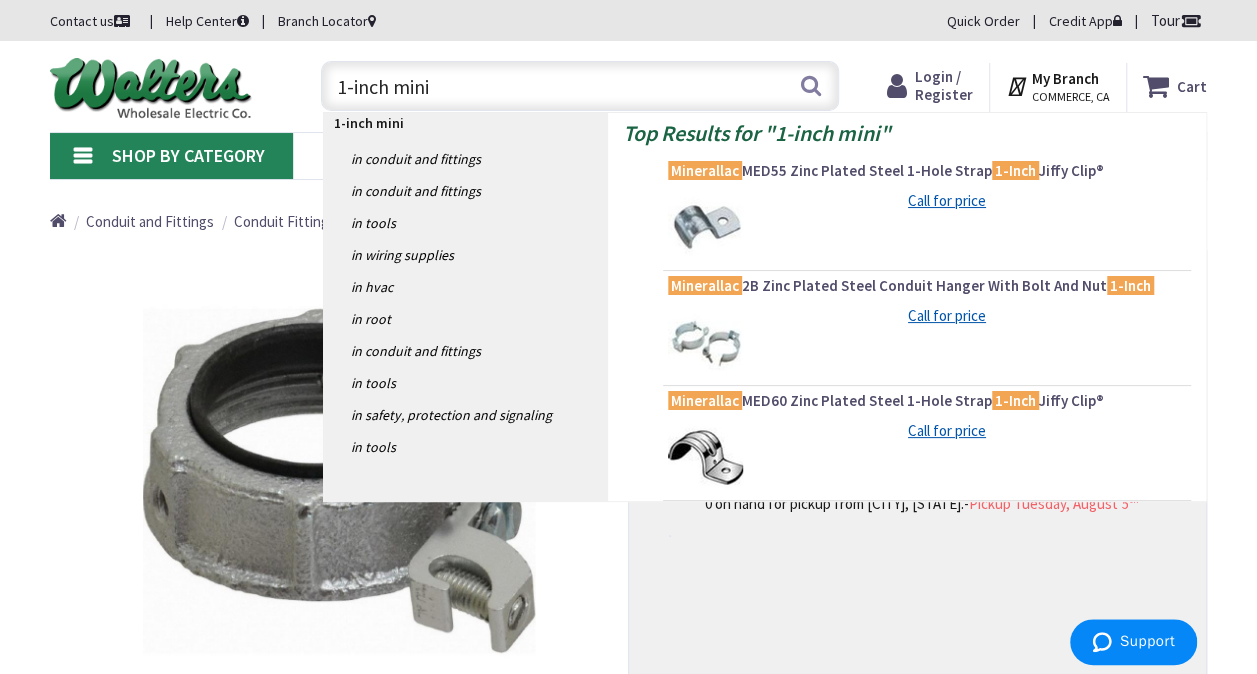 click on "Minerallac  2B Zinc Plated Steel Conduit Hanger With Bolt And Nut  1-Inch" at bounding box center (927, 286) 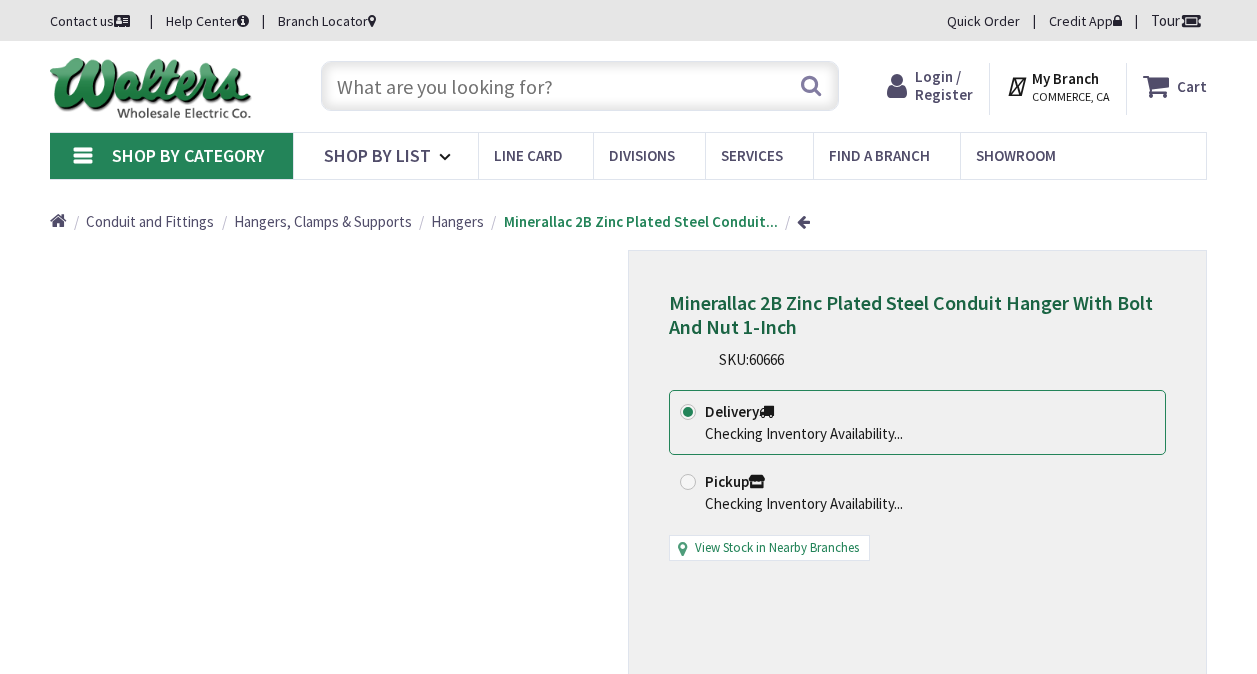 scroll, scrollTop: 0, scrollLeft: 0, axis: both 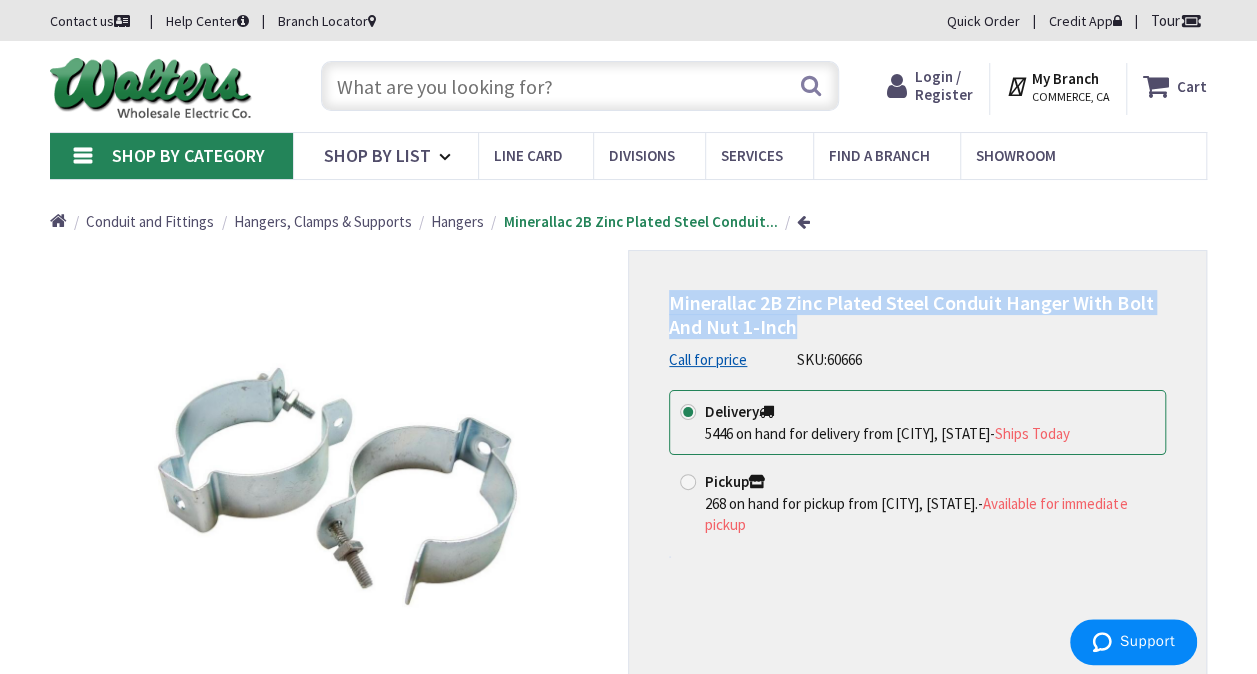 drag, startPoint x: 796, startPoint y: 325, endPoint x: 672, endPoint y: 312, distance: 124.67959 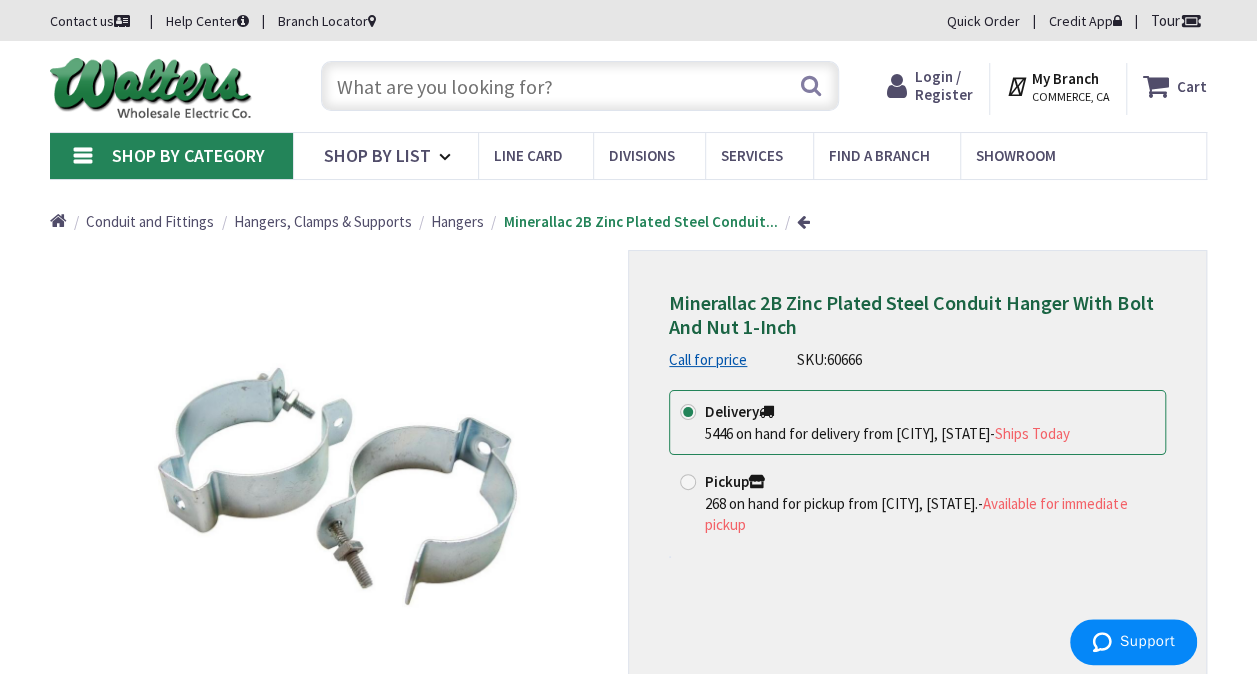 click at bounding box center [580, 86] 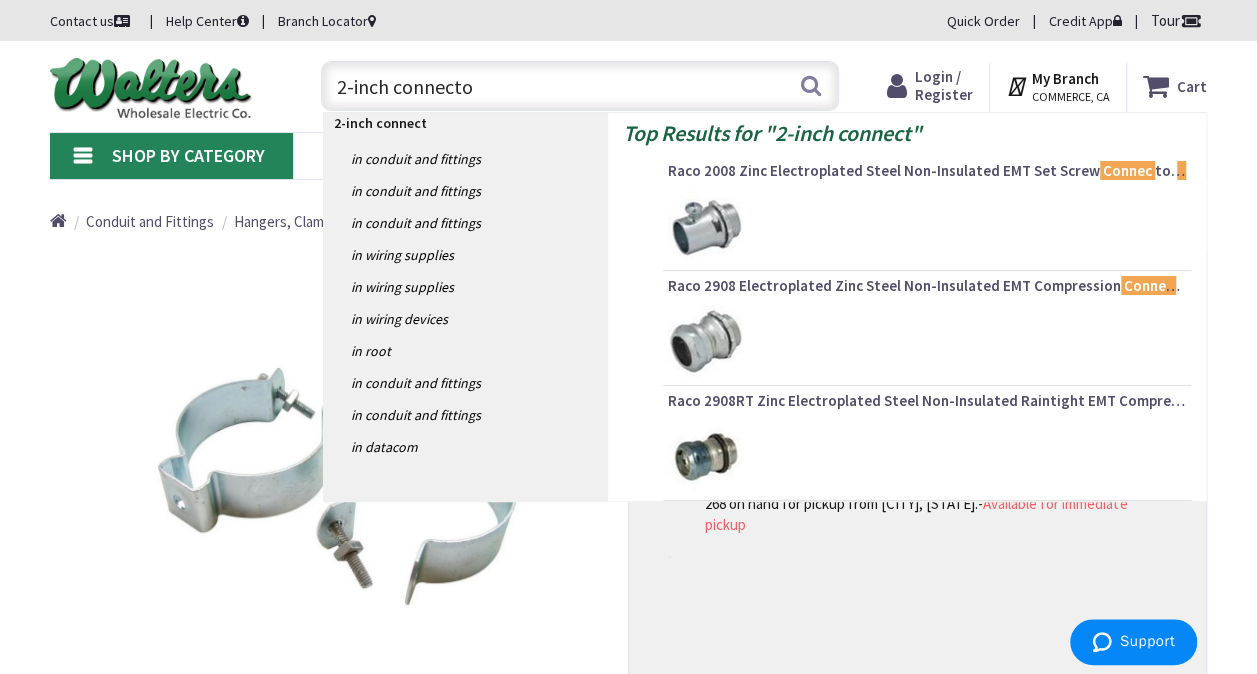 type on "2-inch connector" 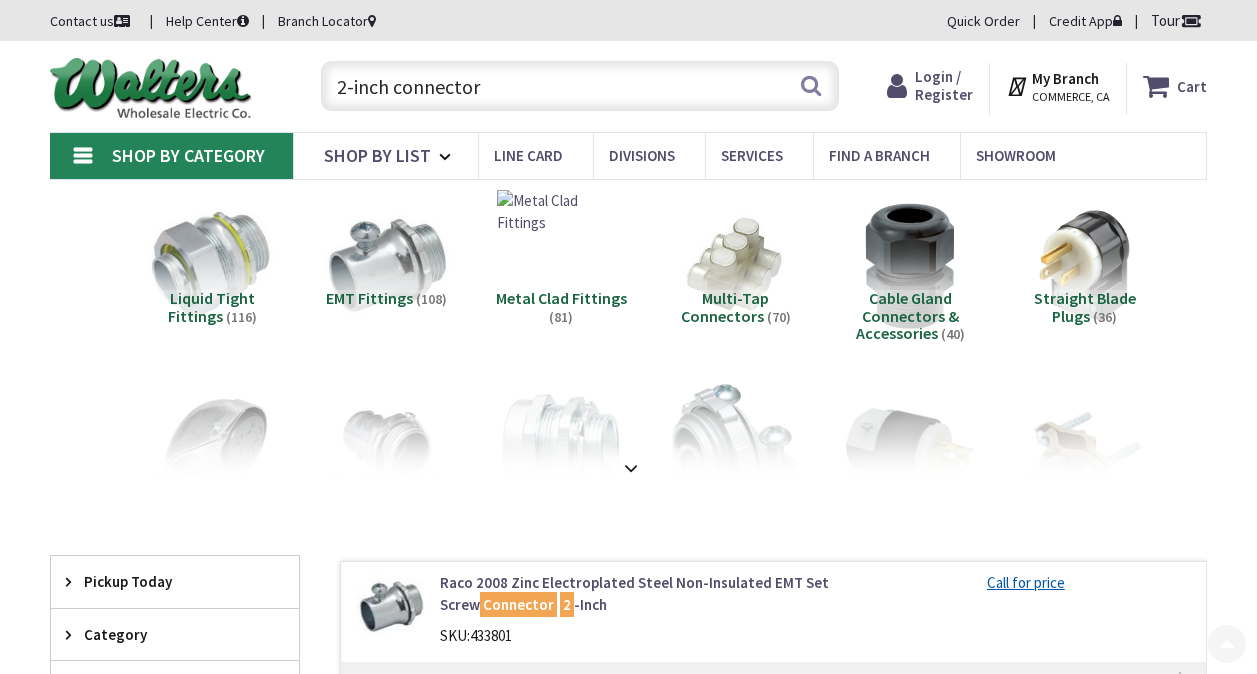 scroll, scrollTop: 600, scrollLeft: 0, axis: vertical 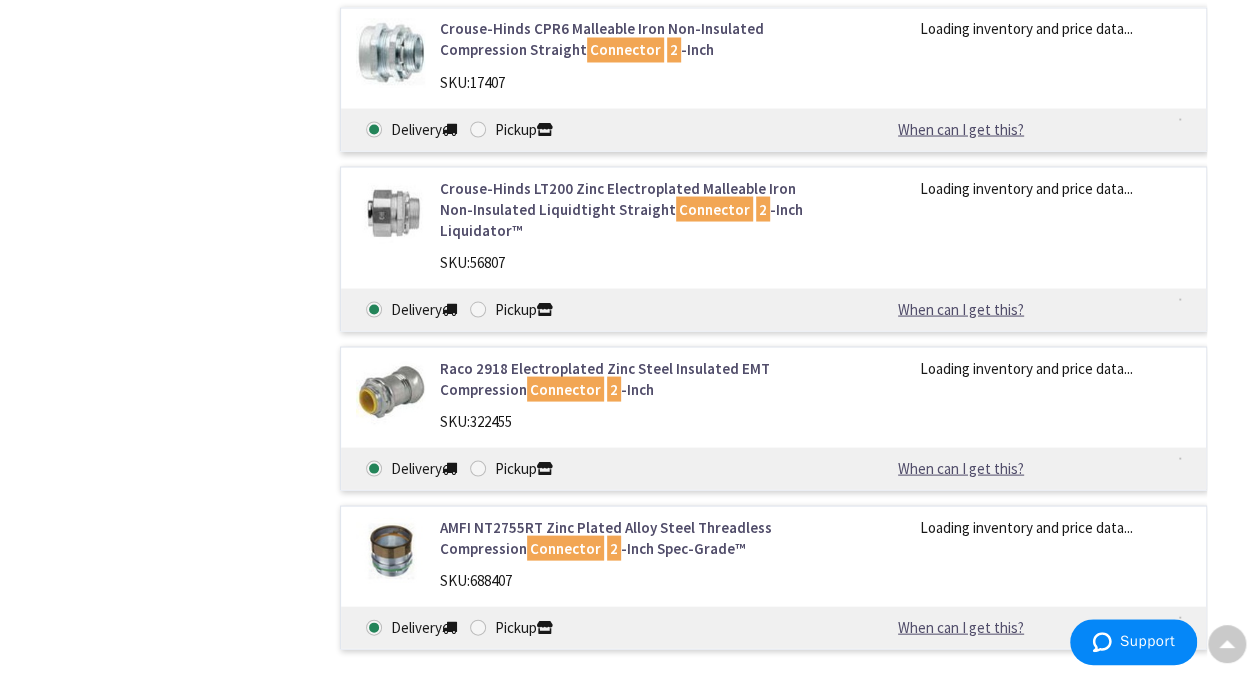 click on "Raco 2918 Electroplated Zinc Steel Insulated EMT Compression  Connector   2 -Inch" at bounding box center [635, 378] 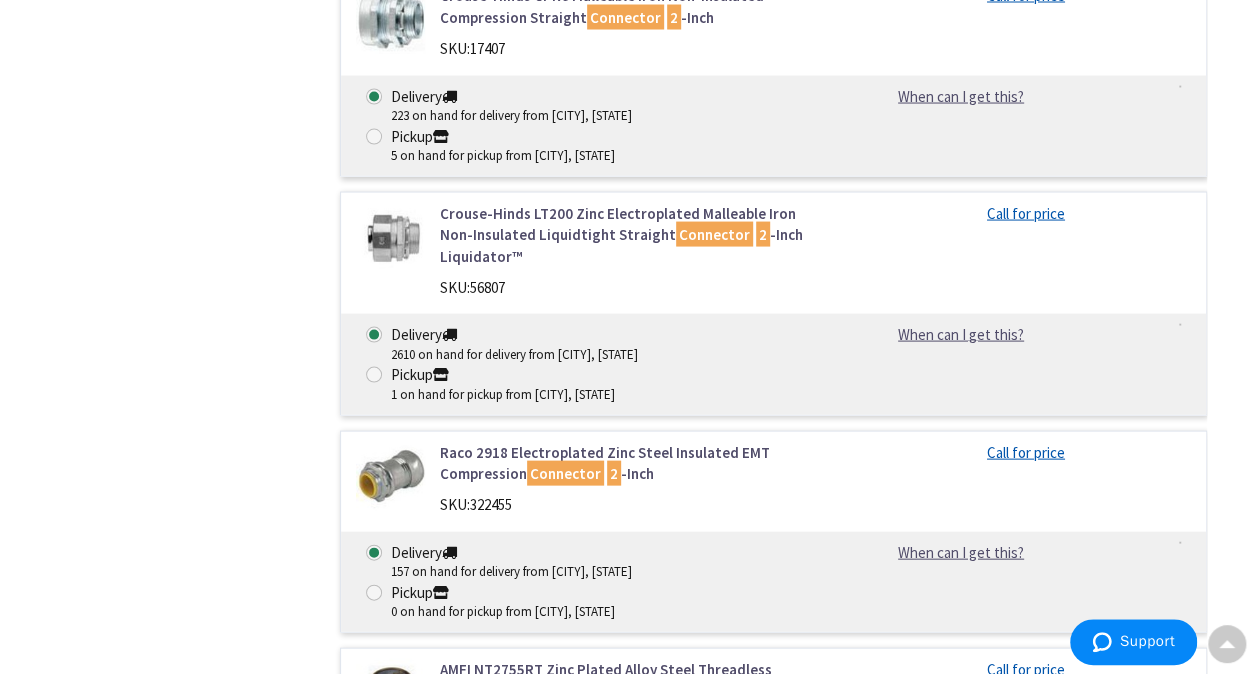 scroll, scrollTop: 1900, scrollLeft: 0, axis: vertical 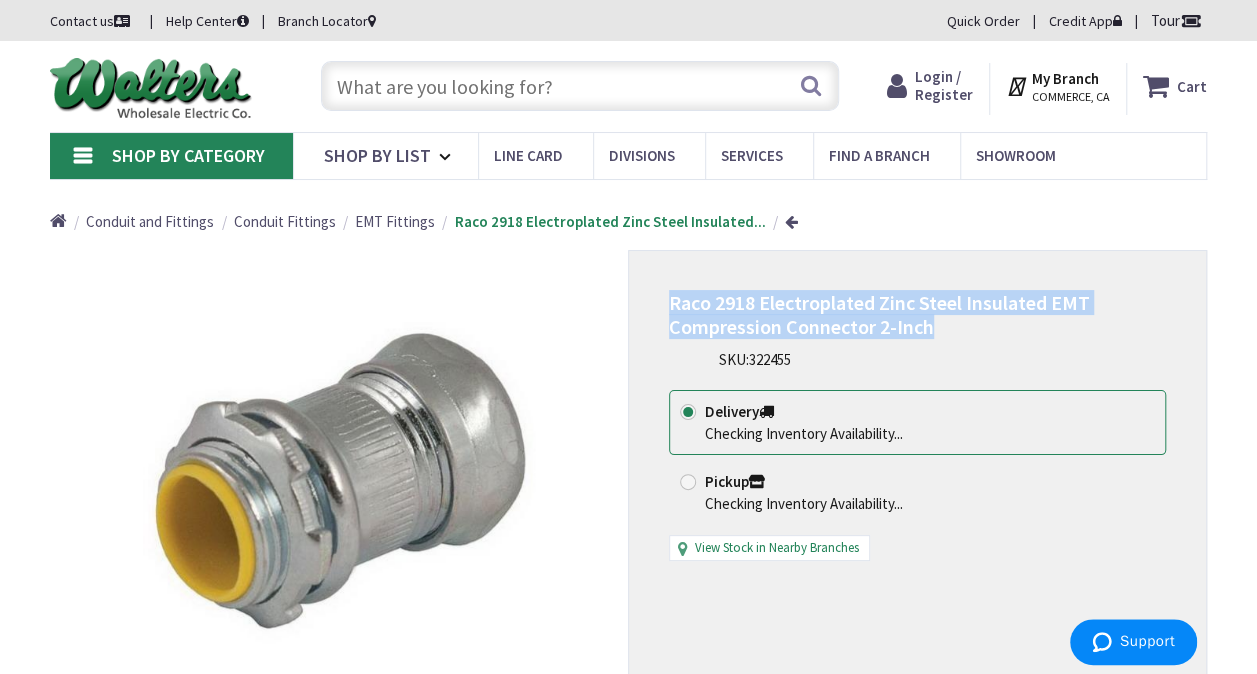 drag, startPoint x: 932, startPoint y: 326, endPoint x: 672, endPoint y: 303, distance: 261.01532 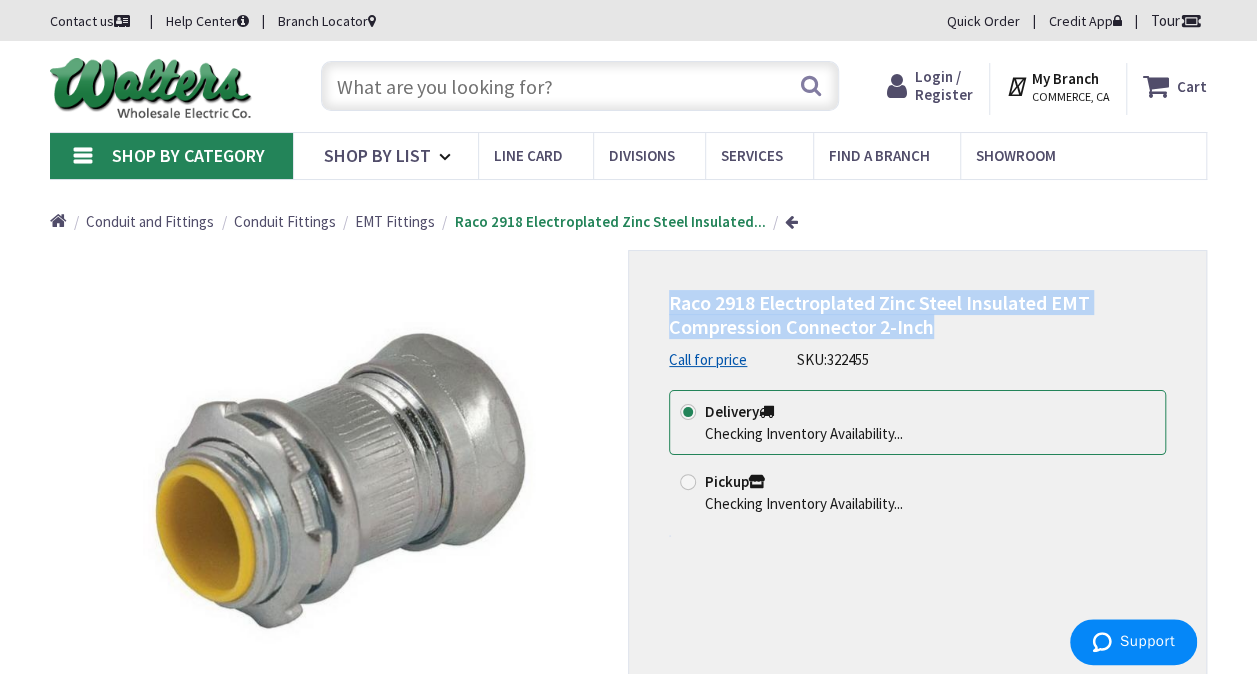copy on "Raco 2918 Electroplated Zinc Steel Insulated EMT Compression Connector 2-Inch" 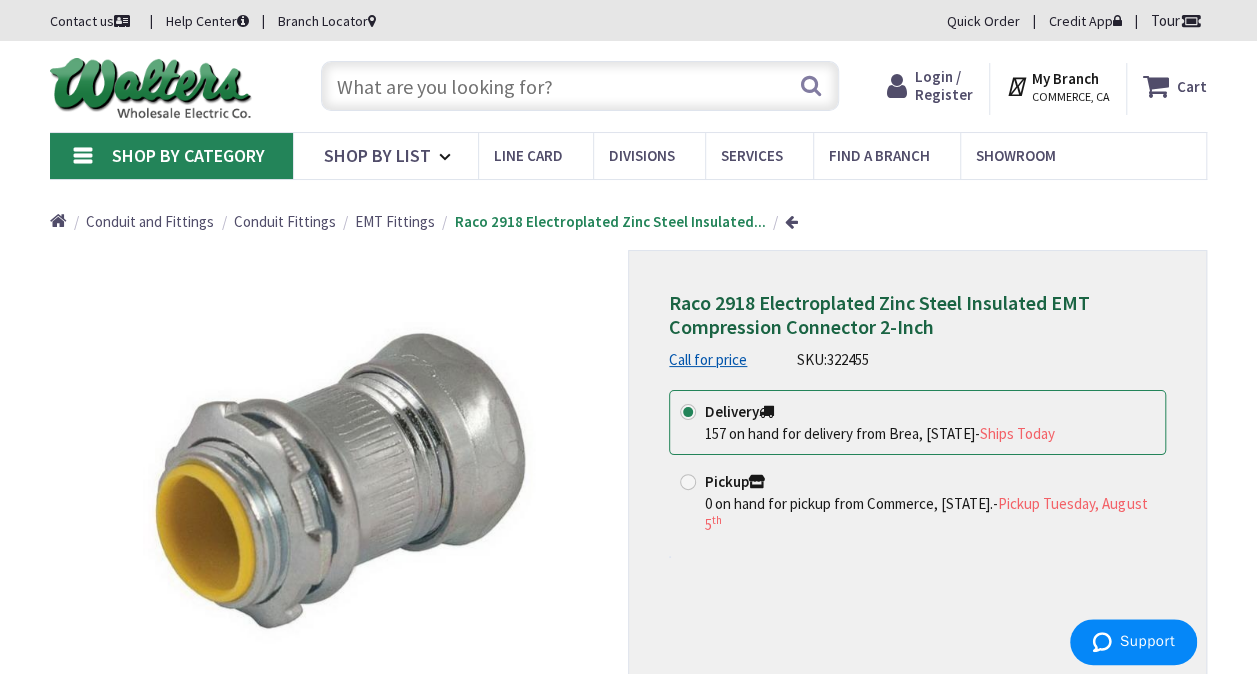 click at bounding box center (580, 86) 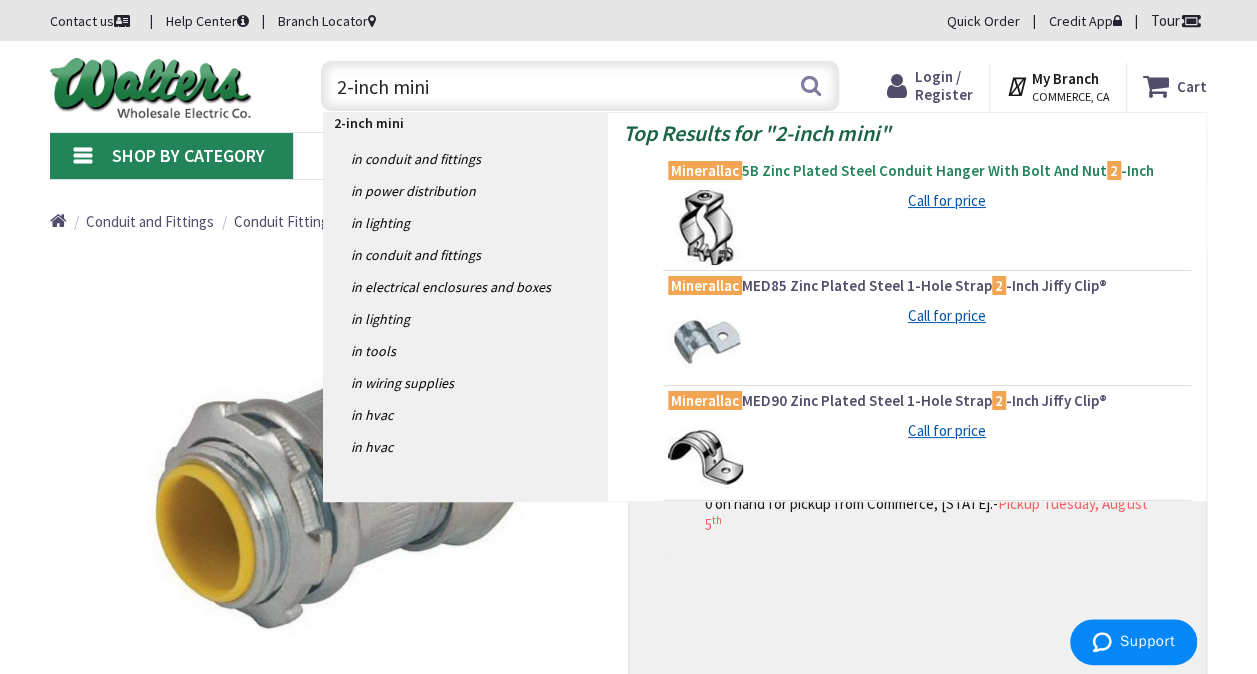 type on "2-inch mini" 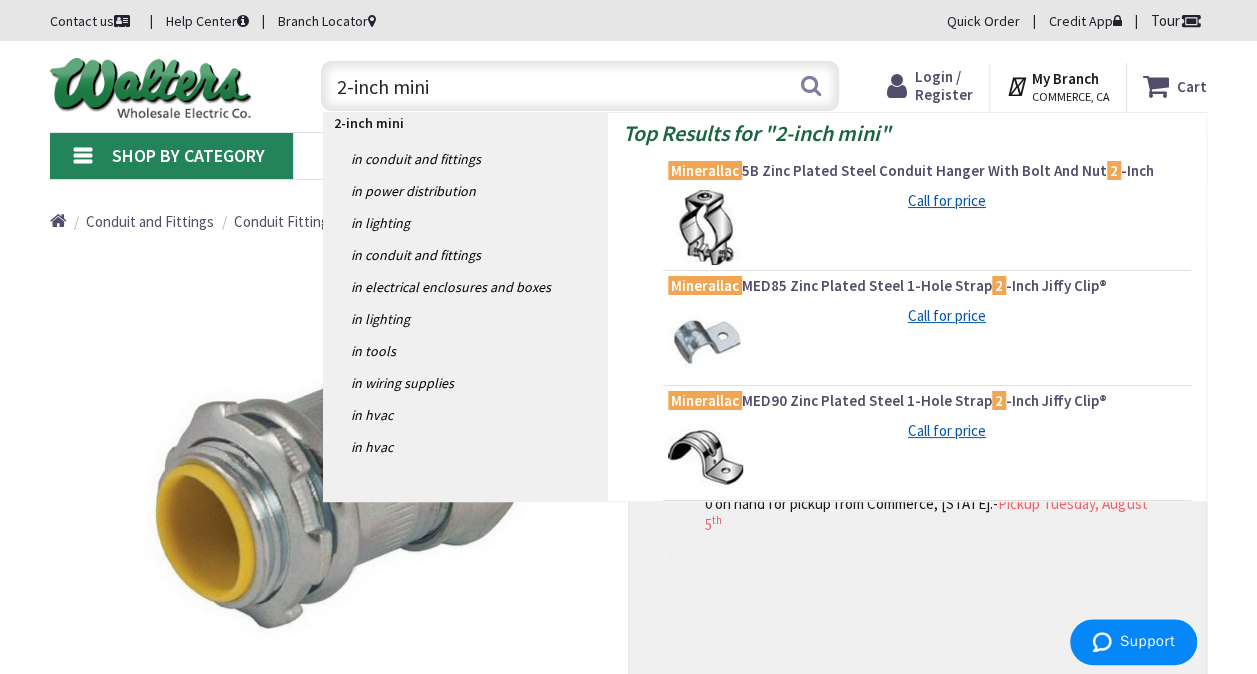 click on "Minerallac  5B Zinc Plated Steel Conduit Hanger With Bolt And Nut  2 -Inch" at bounding box center [927, 171] 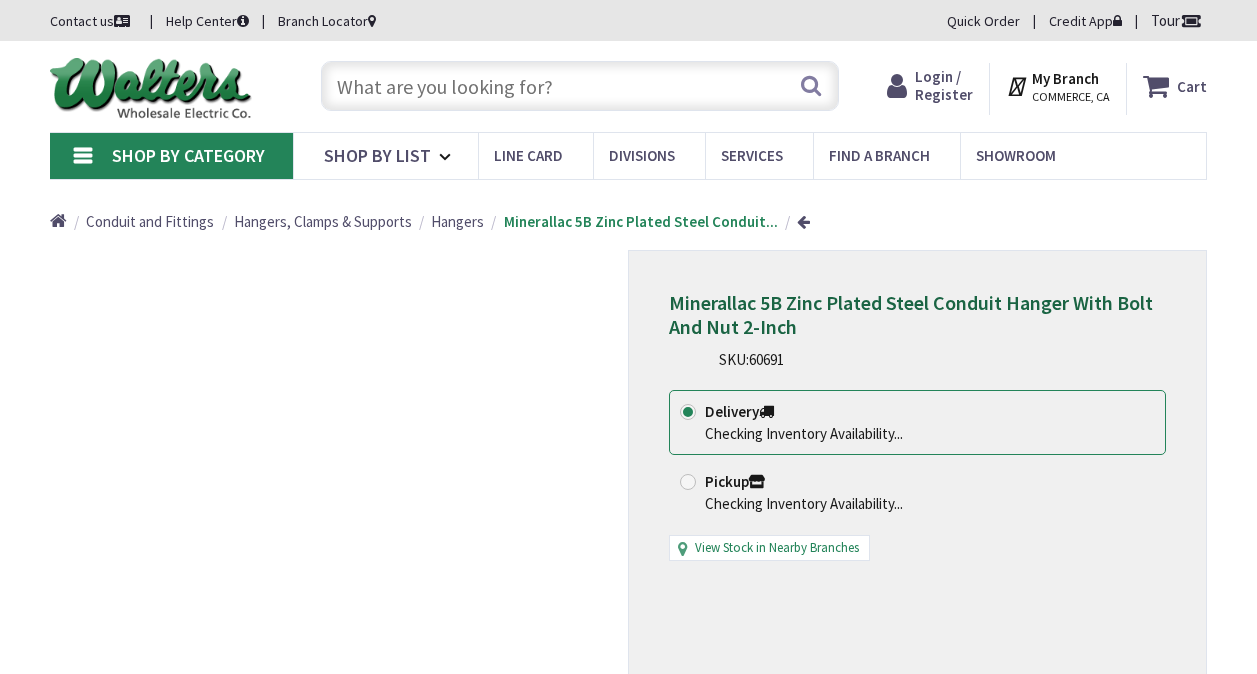 scroll, scrollTop: 0, scrollLeft: 0, axis: both 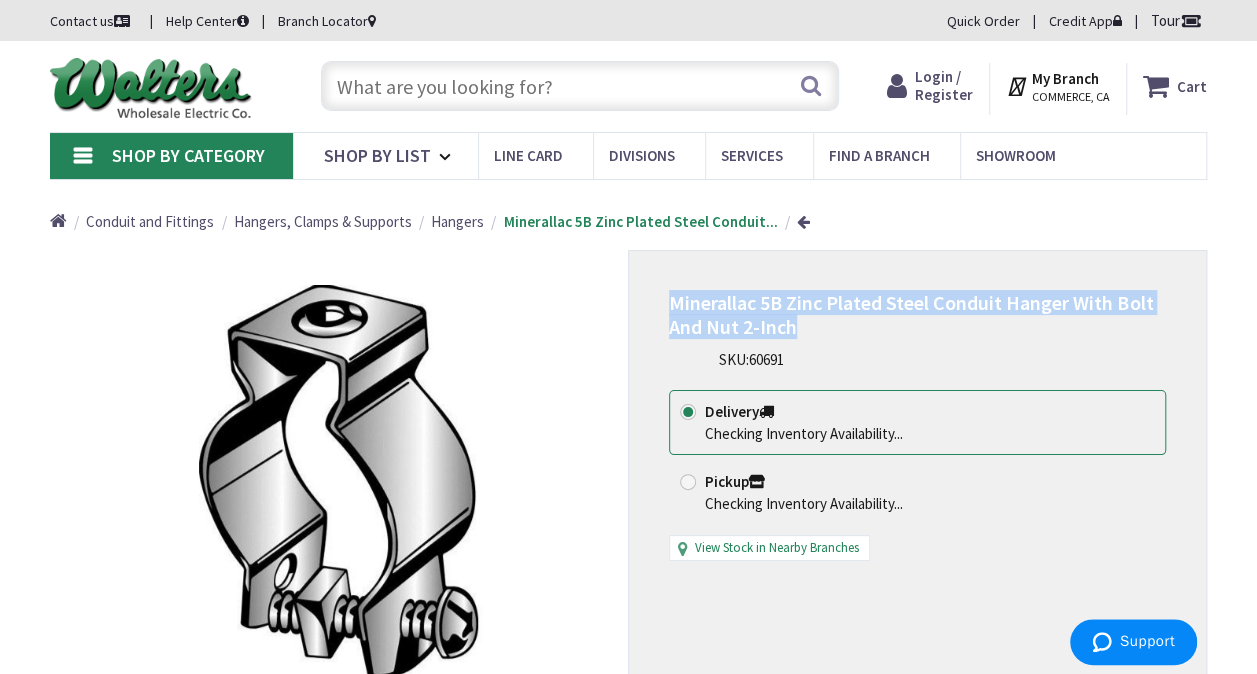 drag, startPoint x: 799, startPoint y: 328, endPoint x: 672, endPoint y: 310, distance: 128.26924 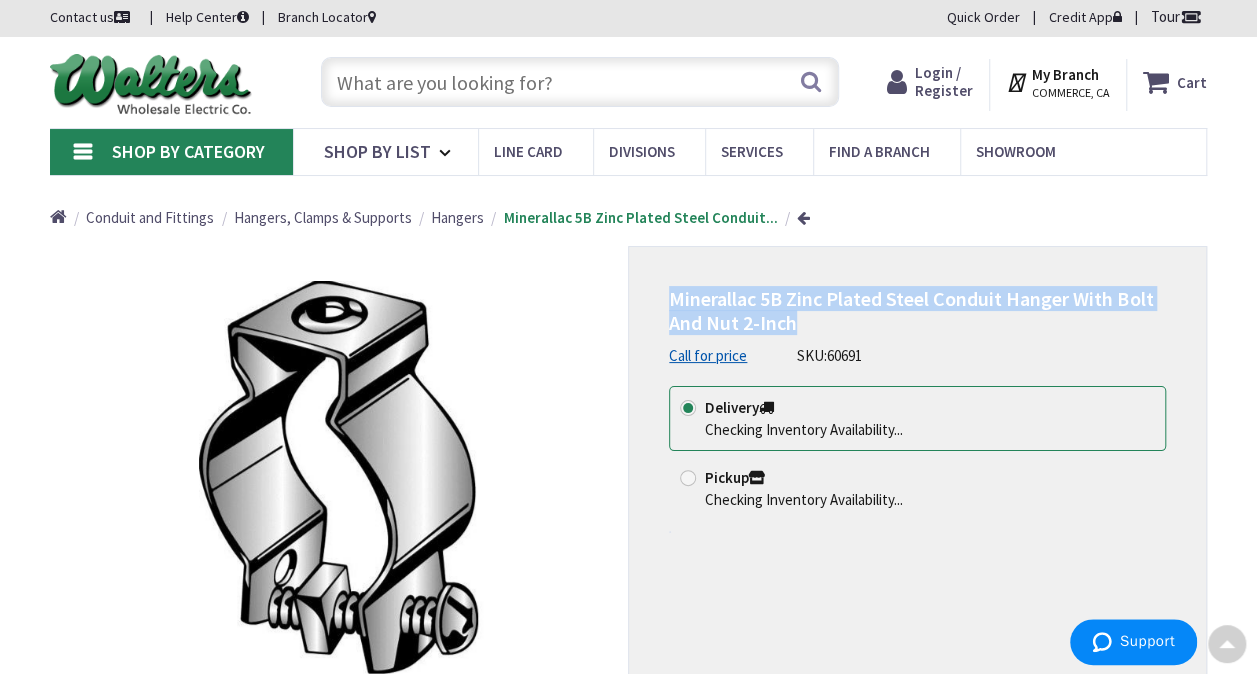scroll, scrollTop: 0, scrollLeft: 0, axis: both 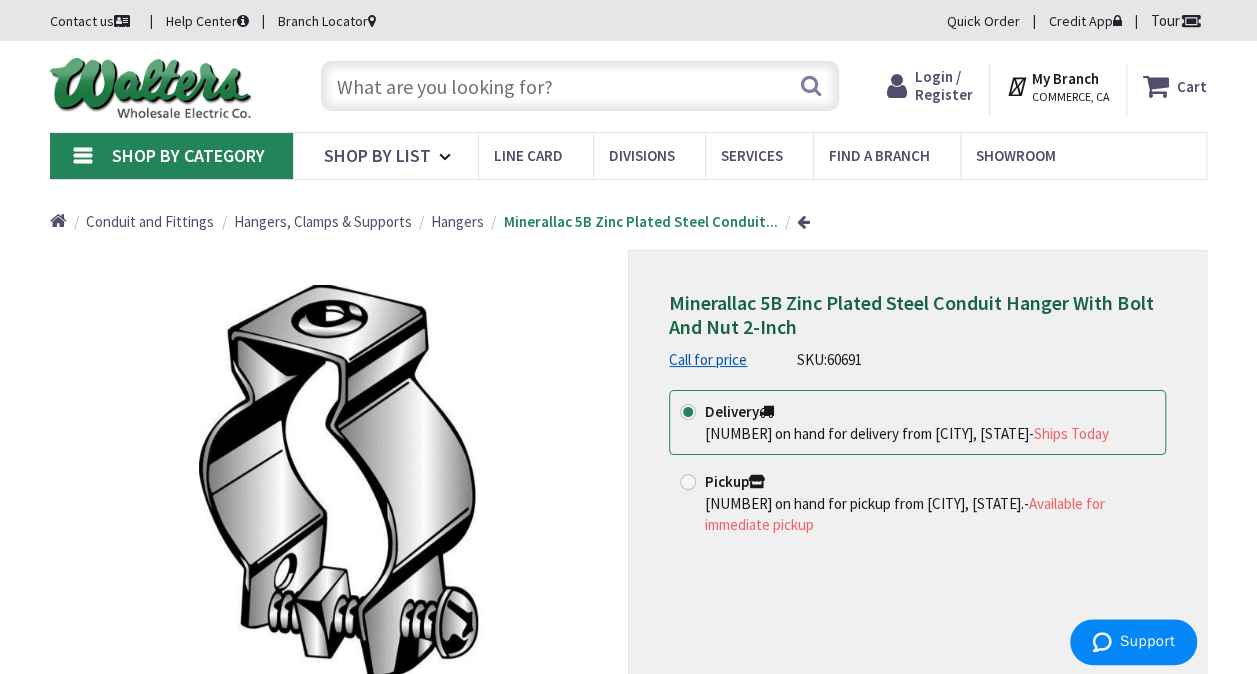 click at bounding box center [580, 86] 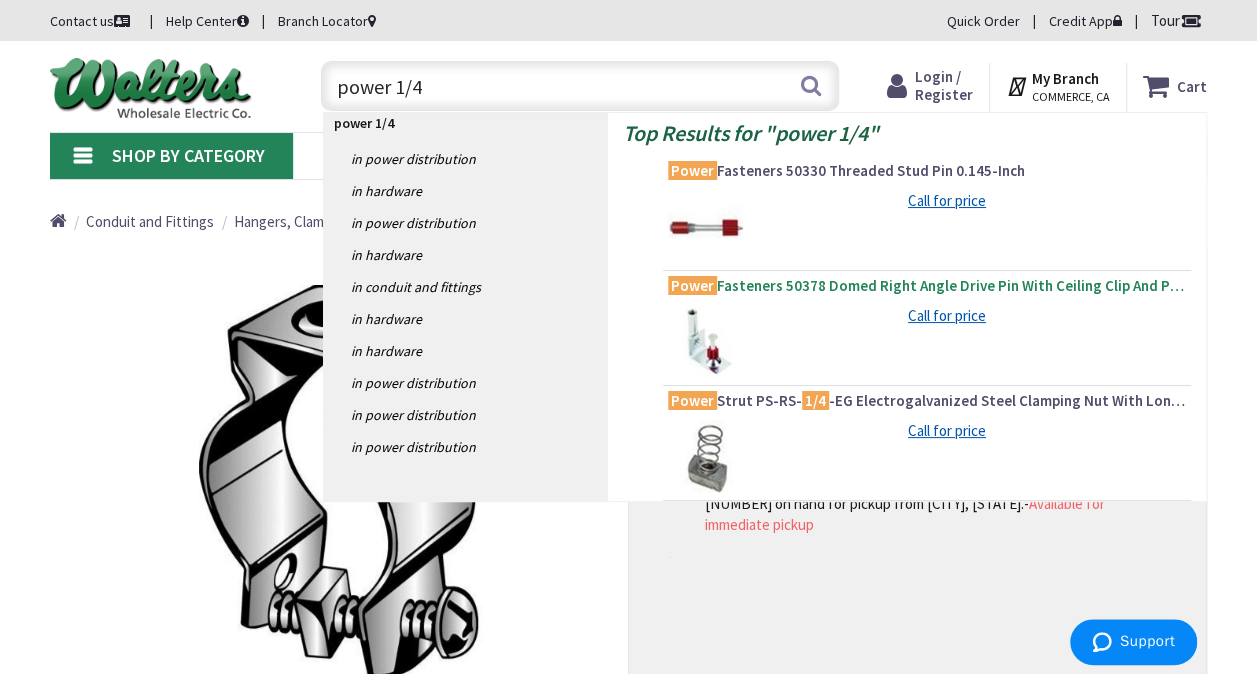 type on "power 1/4" 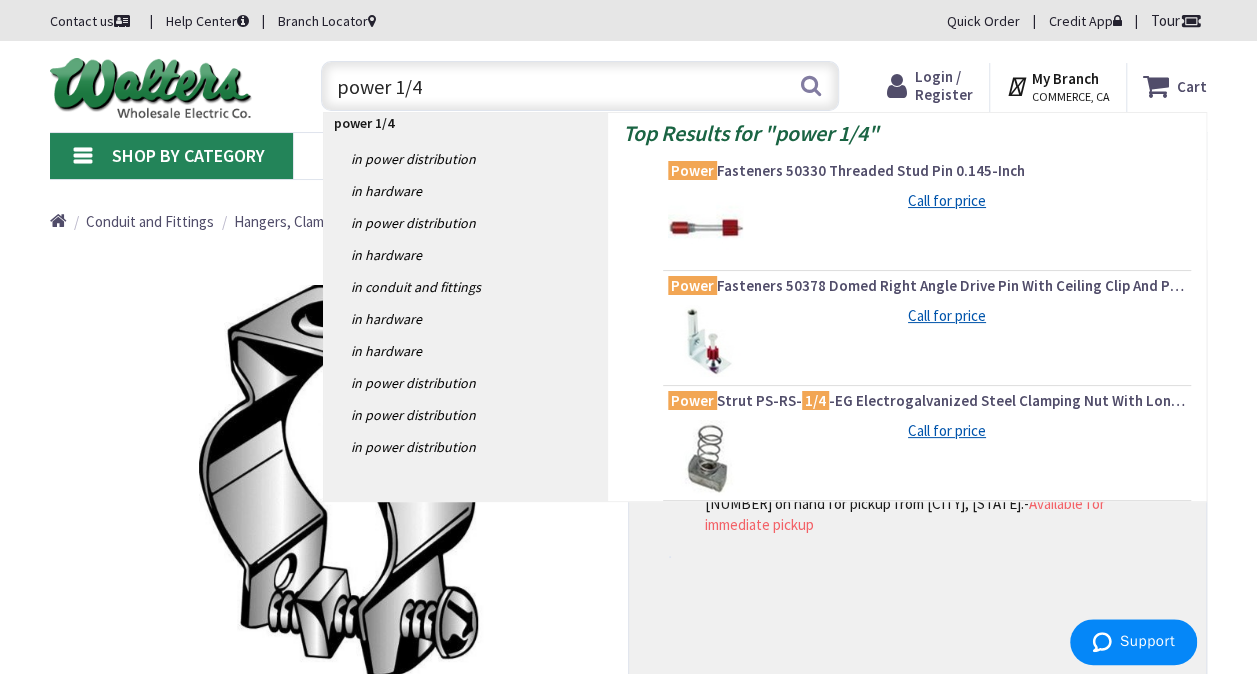 click on "Power  Fasteners 50378 Domed Right Angle Drive Pin With Ceiling Clip And Post Nut 1- 1/4 -Inch Powder Pin 0.3-Inch Head" at bounding box center [927, 286] 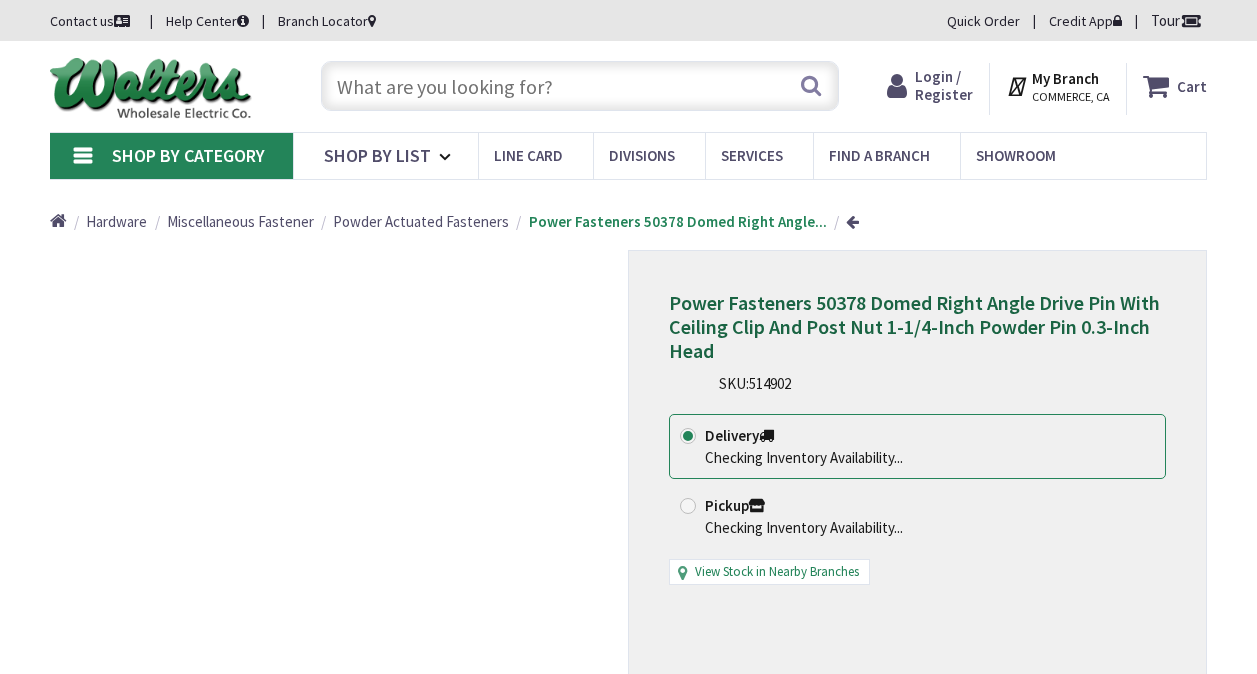 scroll, scrollTop: 0, scrollLeft: 0, axis: both 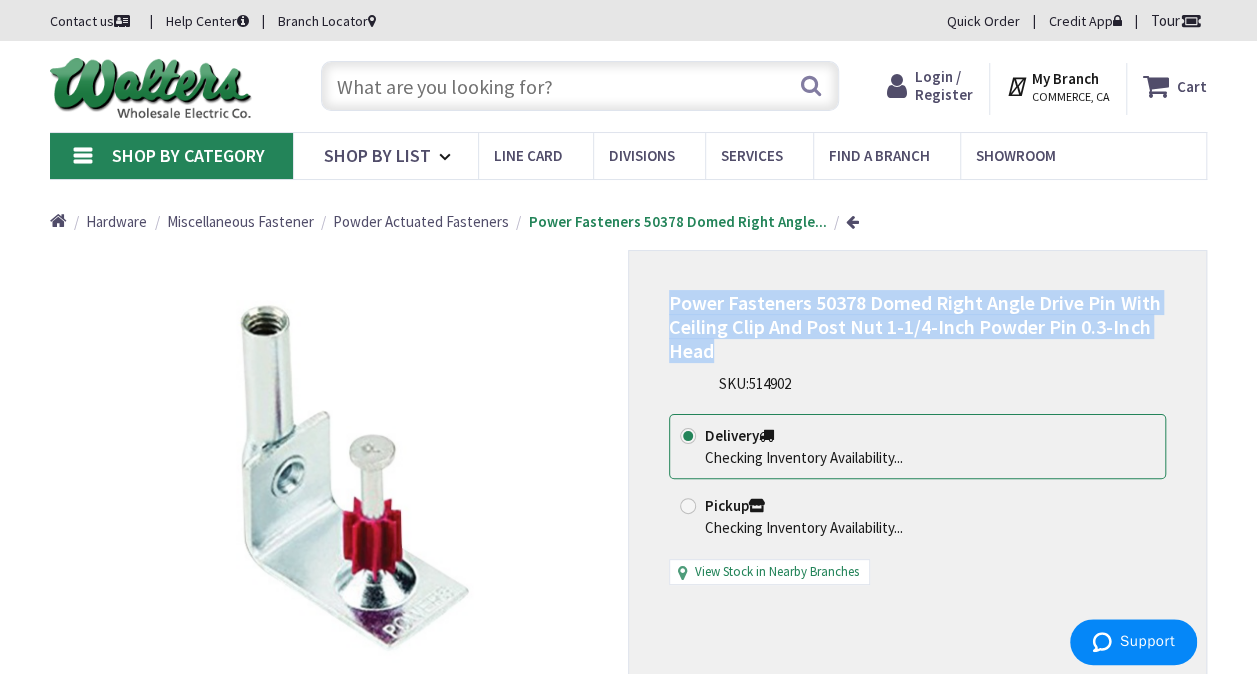 drag, startPoint x: 708, startPoint y: 346, endPoint x: 663, endPoint y: 304, distance: 61.554855 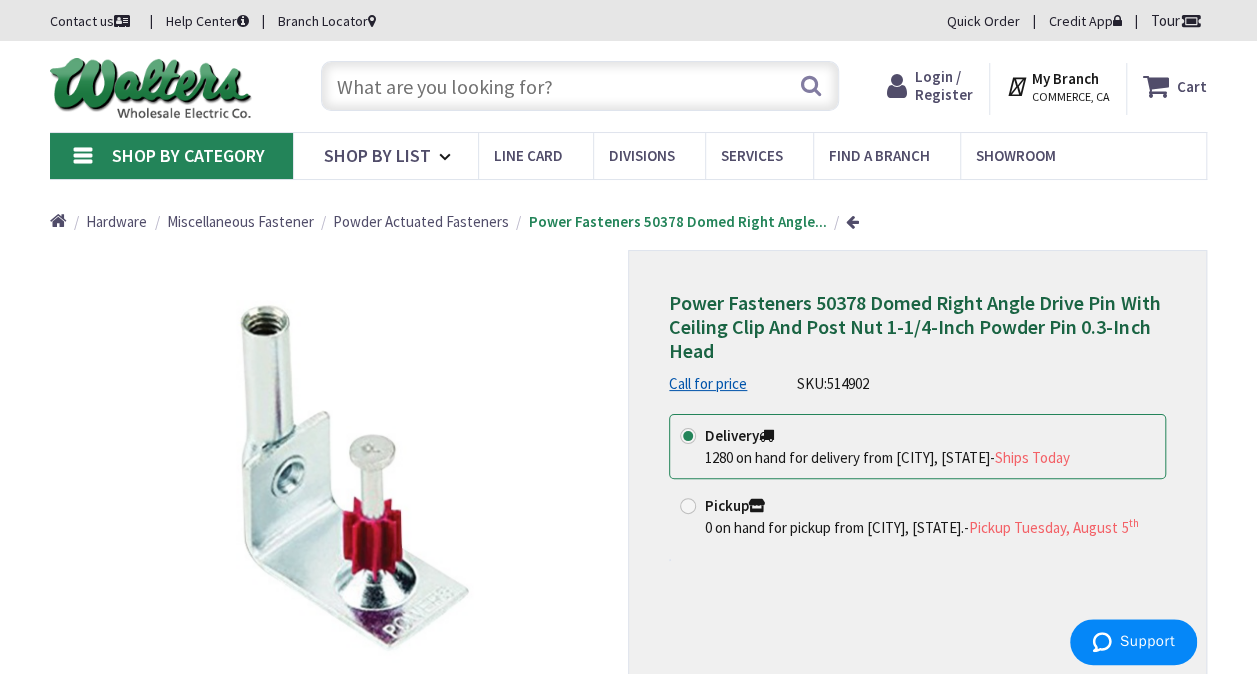 click at bounding box center [580, 86] 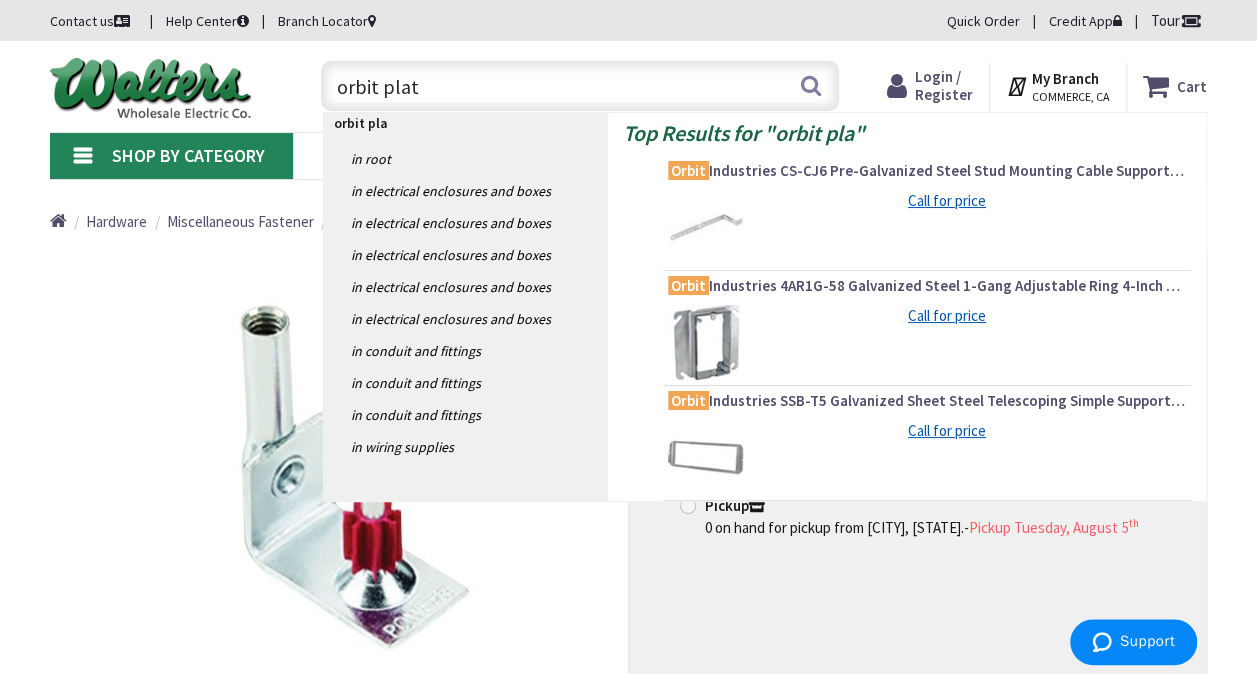 type on "orbit plate" 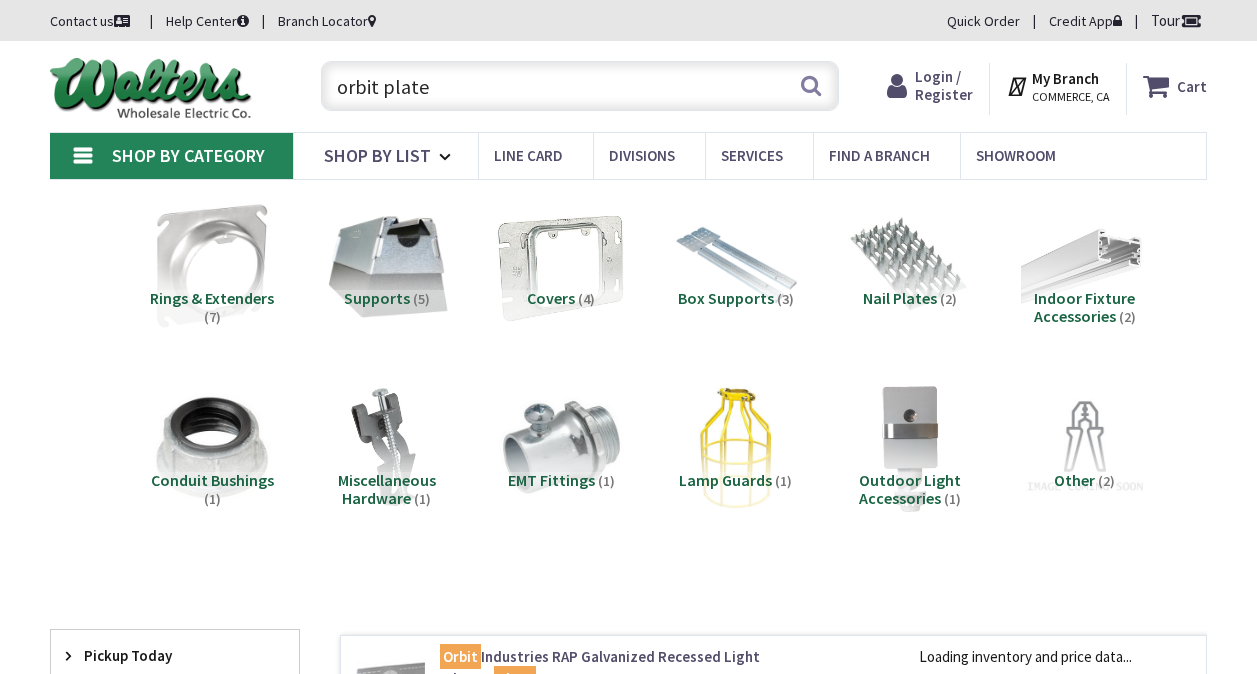 scroll, scrollTop: 0, scrollLeft: 0, axis: both 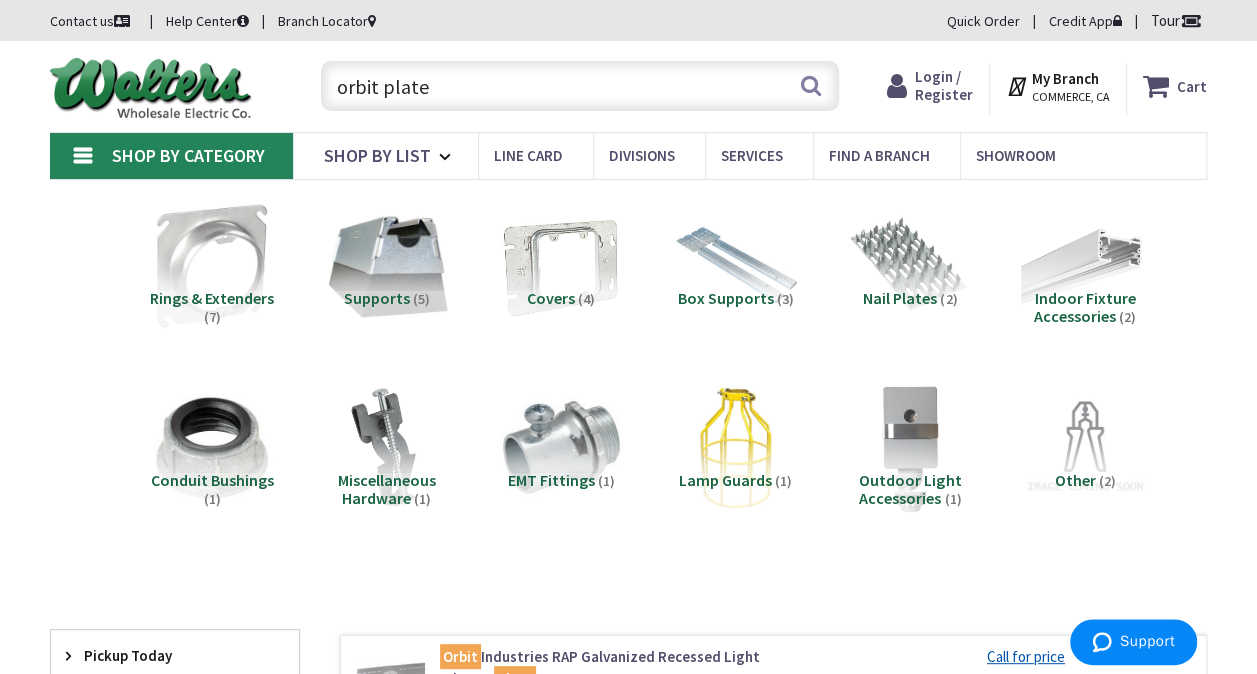 click on "orbit plate" at bounding box center (580, 86) 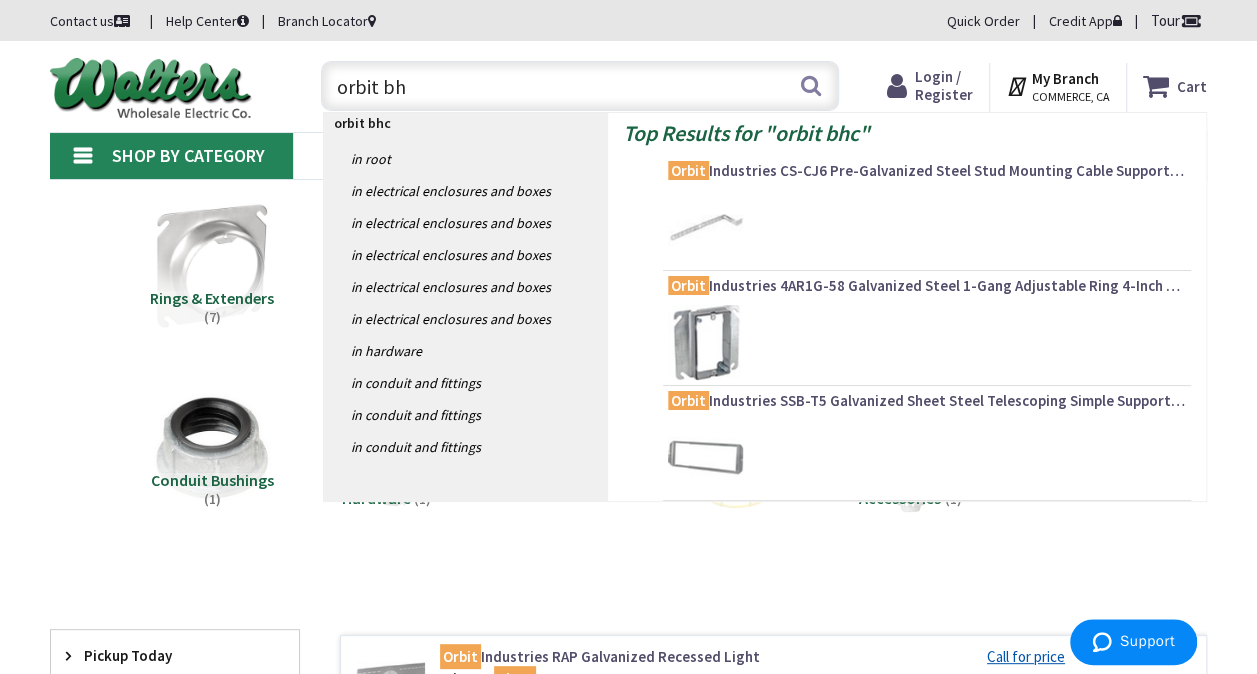 type on "orbit bhs" 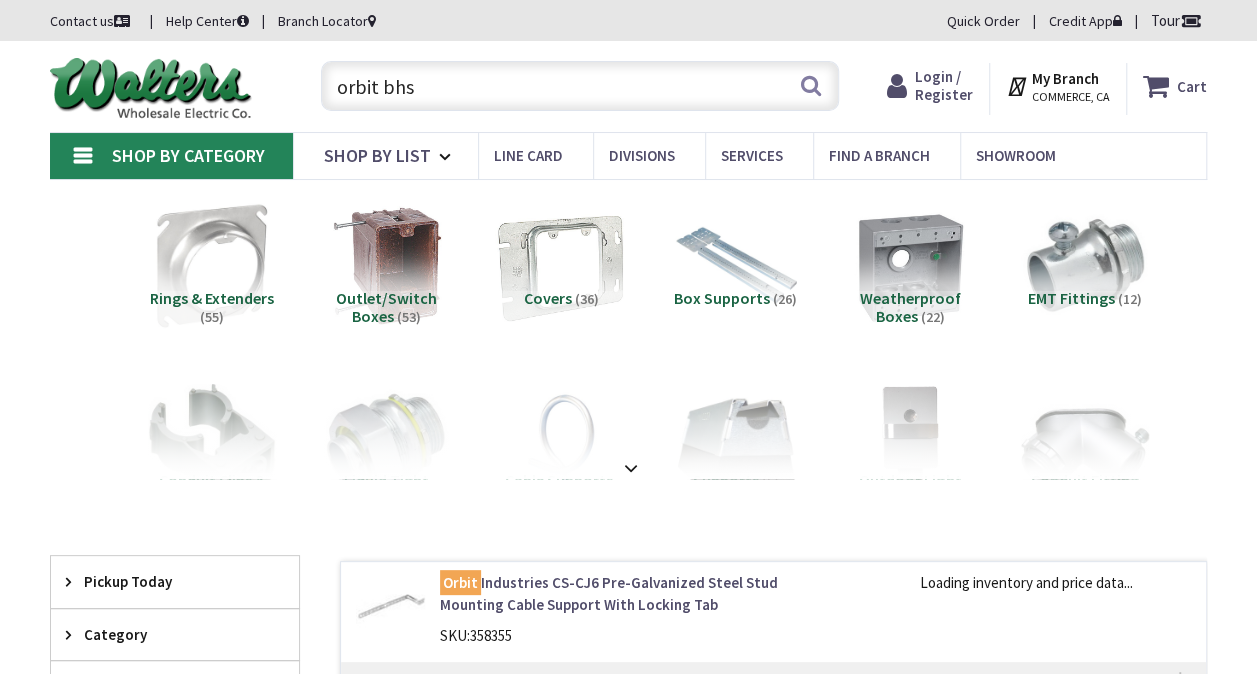 scroll, scrollTop: 300, scrollLeft: 0, axis: vertical 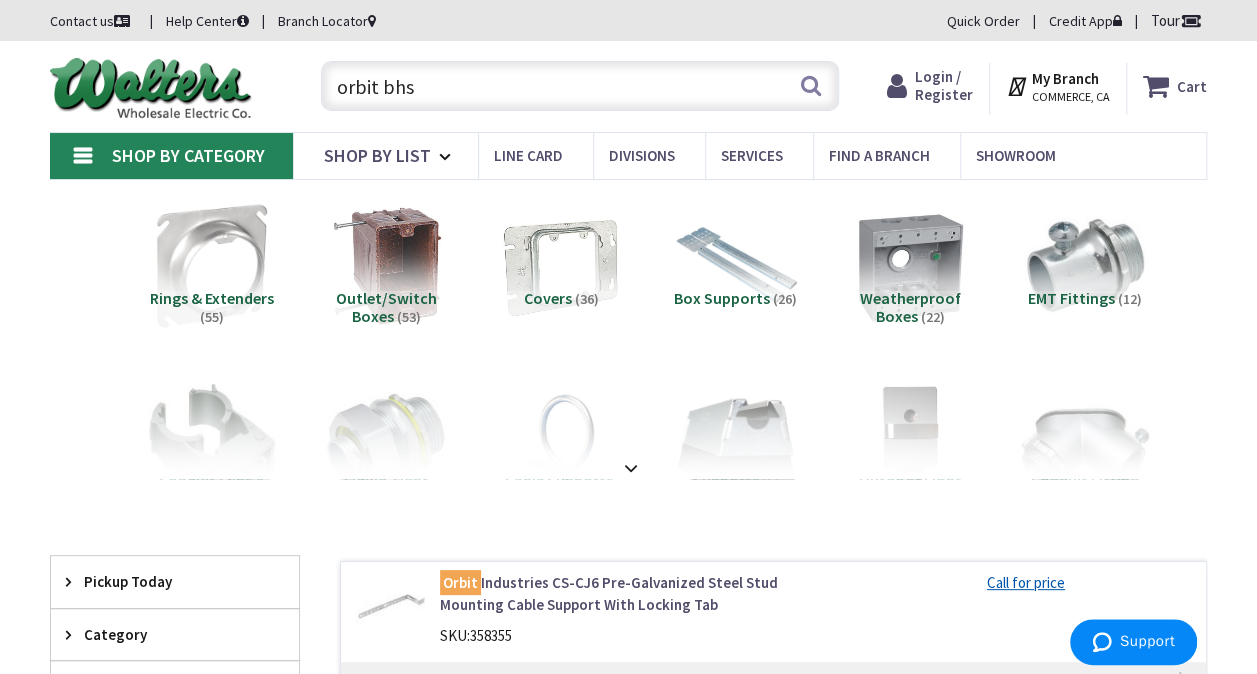 click on "orbit bhs" at bounding box center [580, 86] 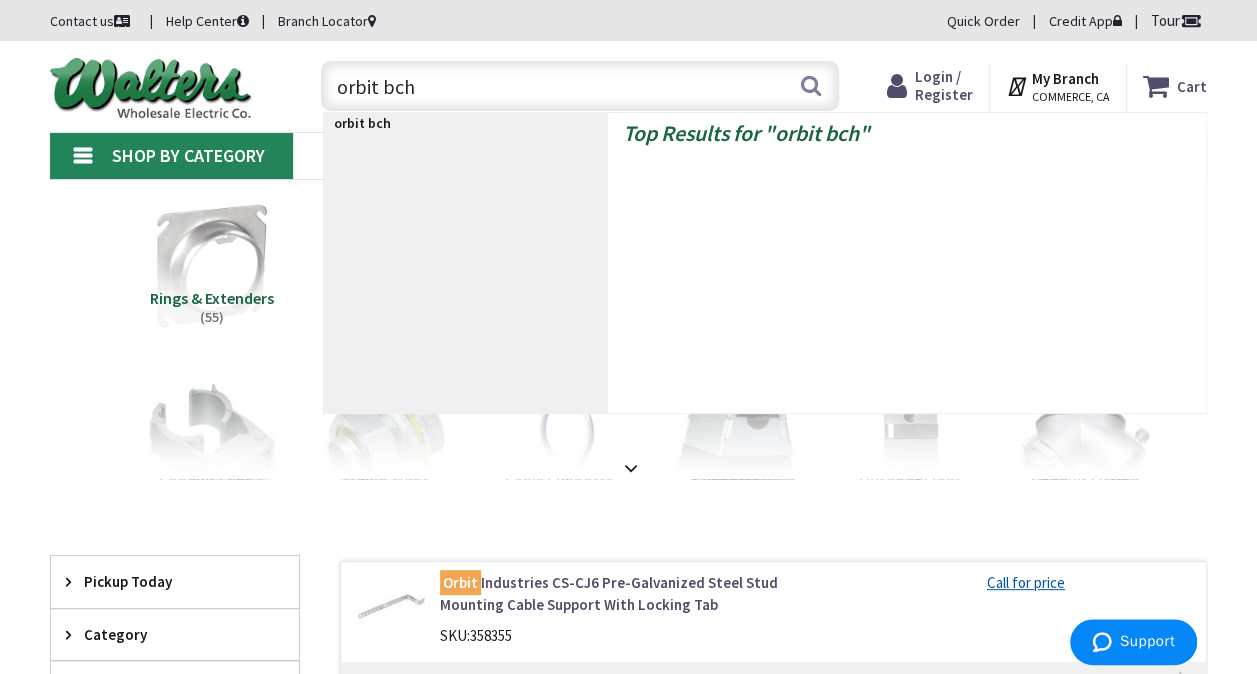 type on "orbit bchs" 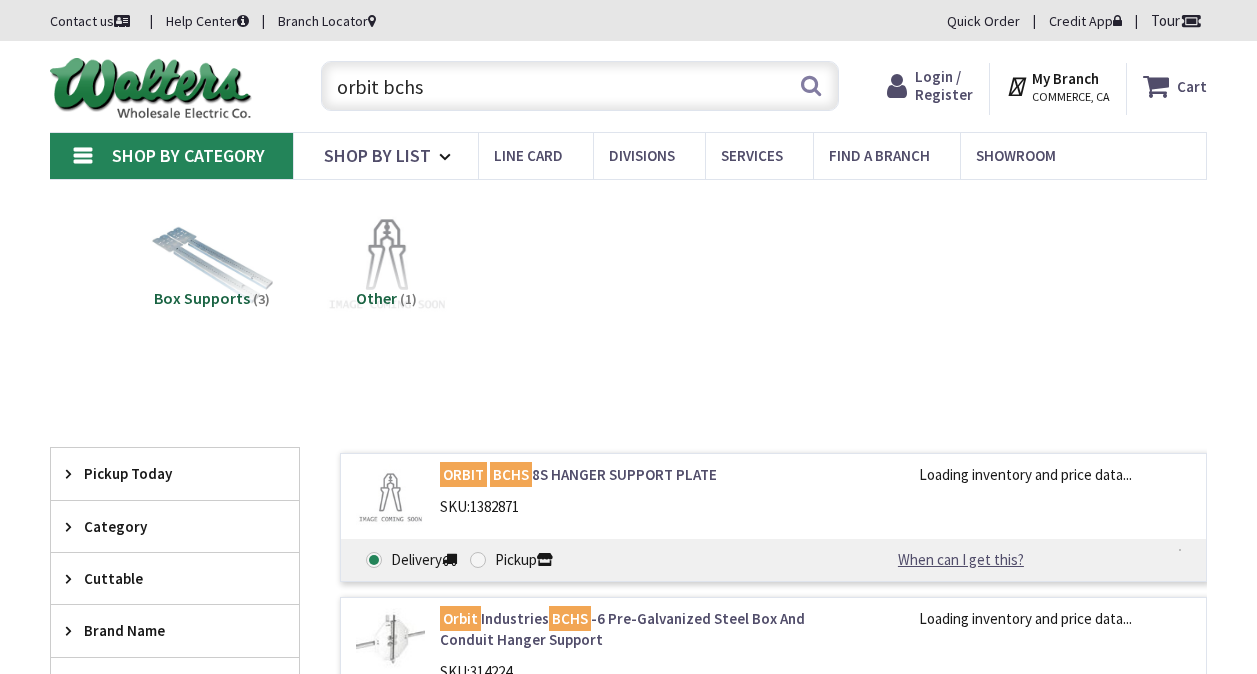 scroll, scrollTop: 0, scrollLeft: 0, axis: both 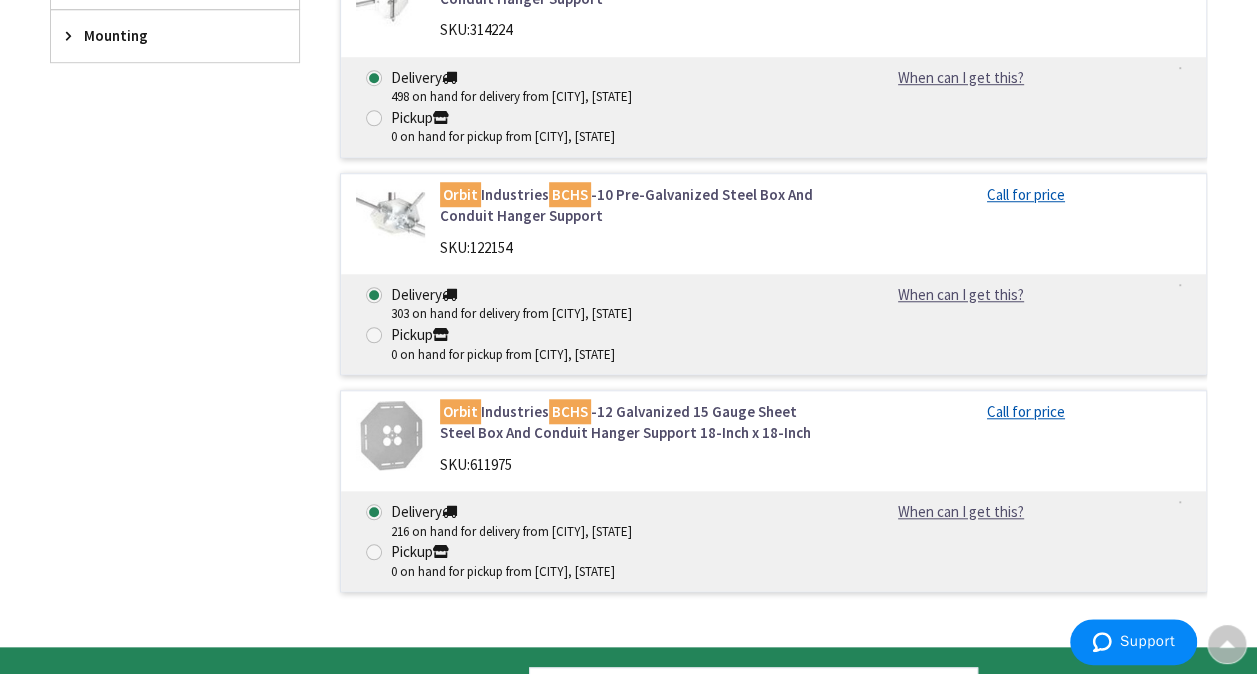 click on "Orbit  Industries  BCHS -12 Galvanized 15 Gauge Sheet Steel Box And Conduit Hanger Support 18-Inch x 18-Inch" at bounding box center (635, 422) 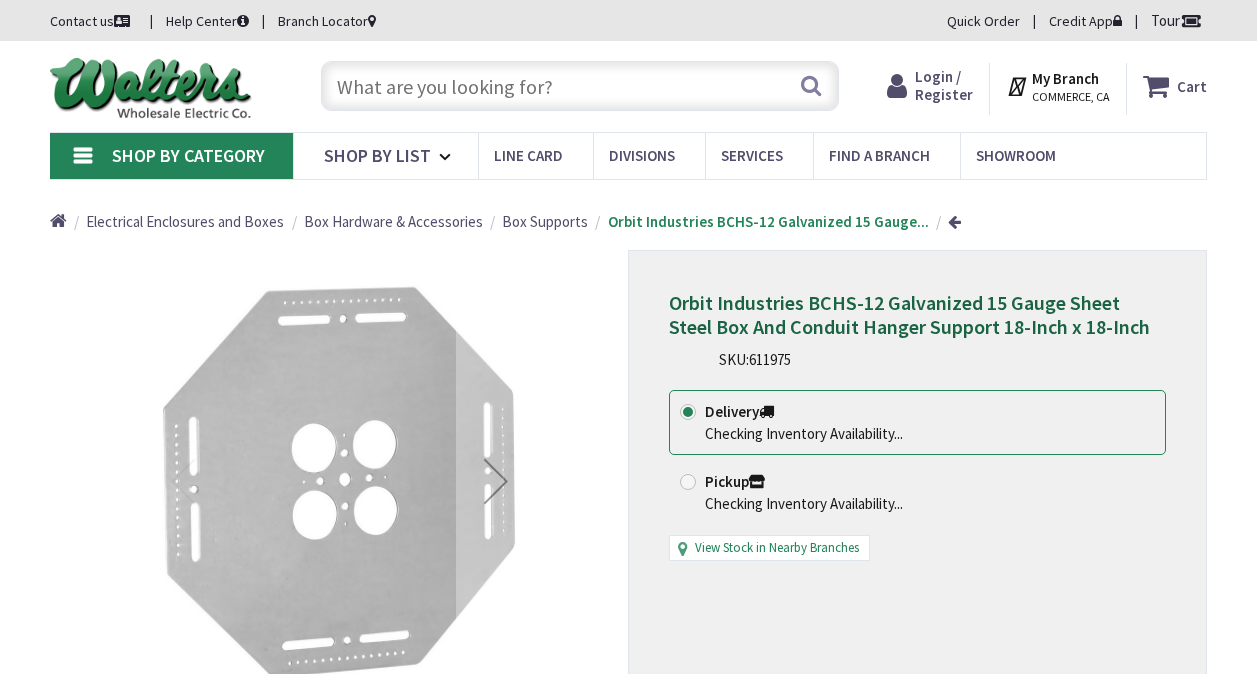 scroll, scrollTop: 0, scrollLeft: 0, axis: both 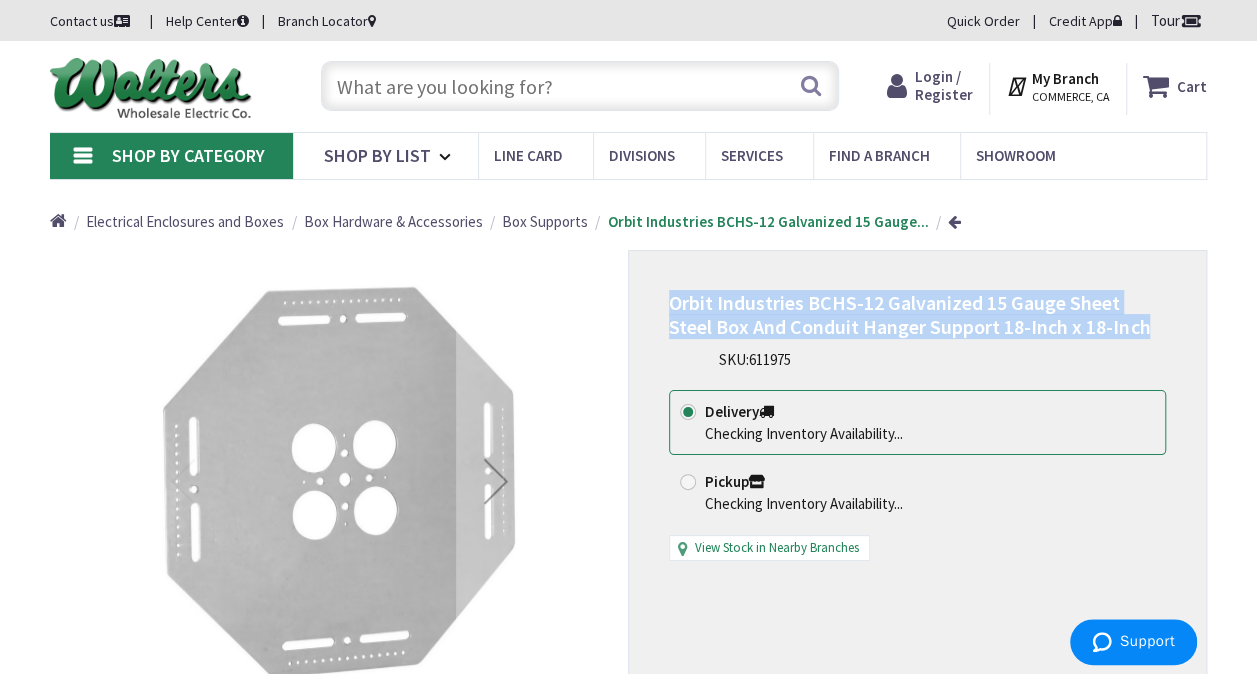 drag, startPoint x: 1105, startPoint y: 324, endPoint x: 673, endPoint y: 314, distance: 432.11572 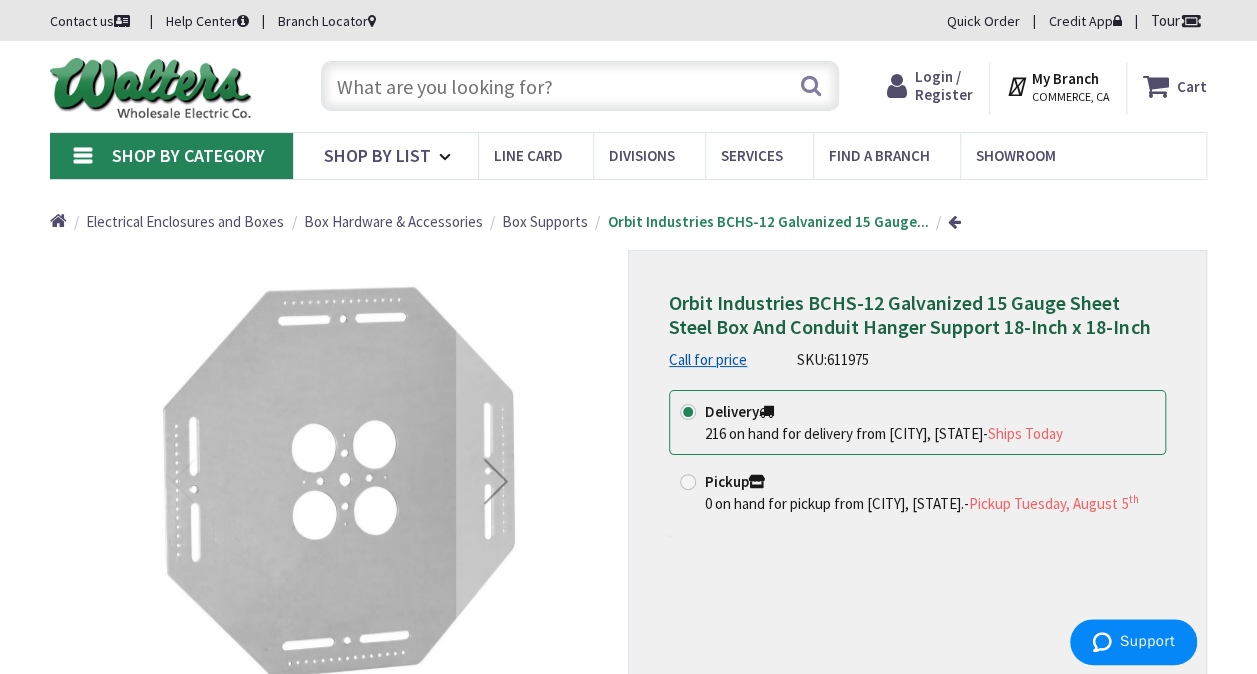 click at bounding box center (580, 86) 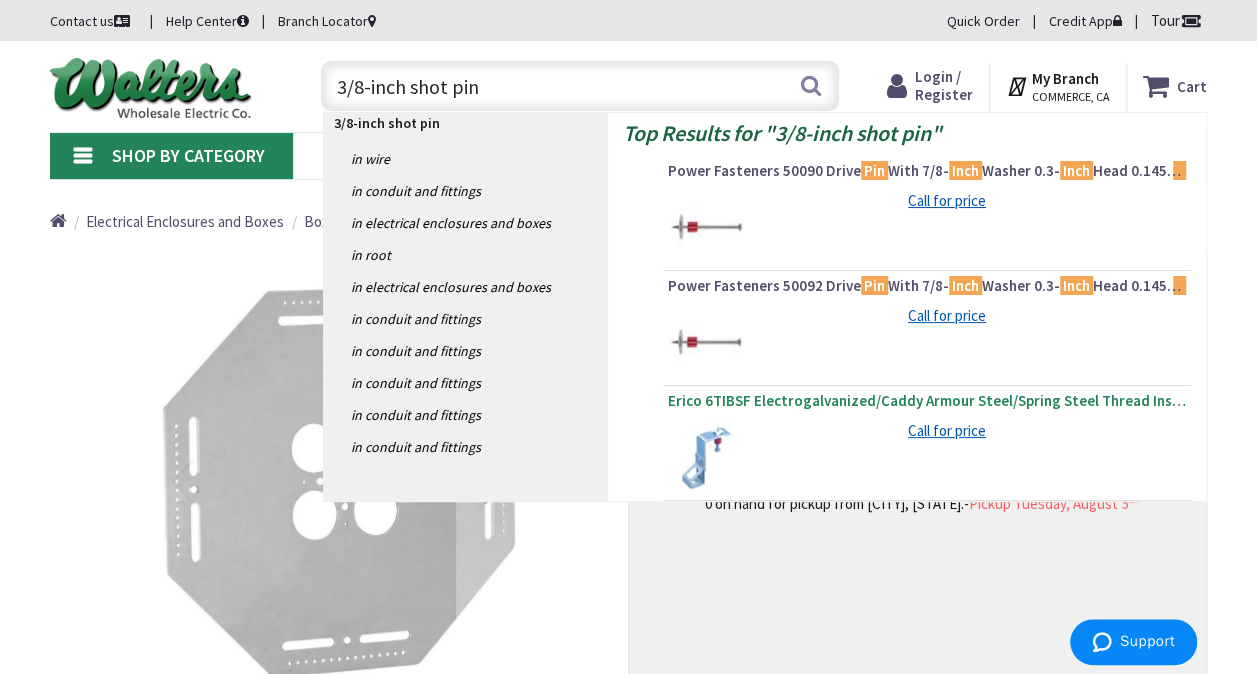 type on "3/8-inch shot pin" 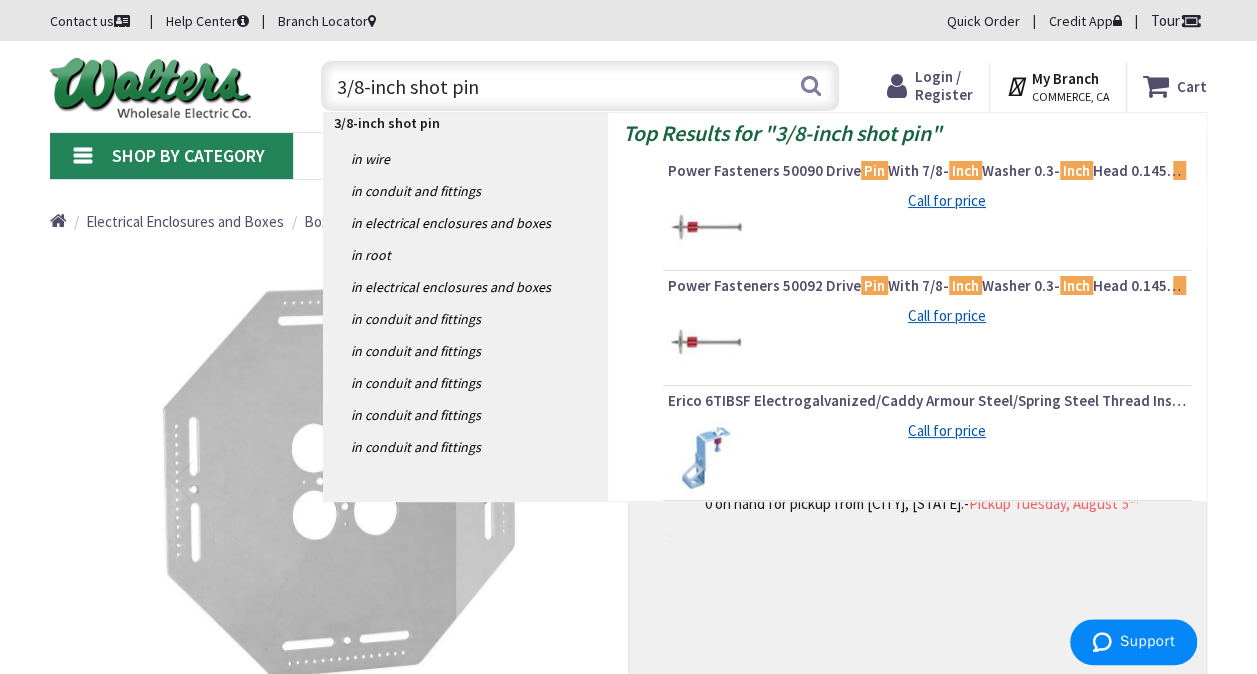 click on "Erico 6TIBSF Electrogalvanized/Caddy Armour Steel/Spring Steel Thread Install Rod Hanger With  Shot -Fire Bracket  3/8 - Inch" at bounding box center (927, 401) 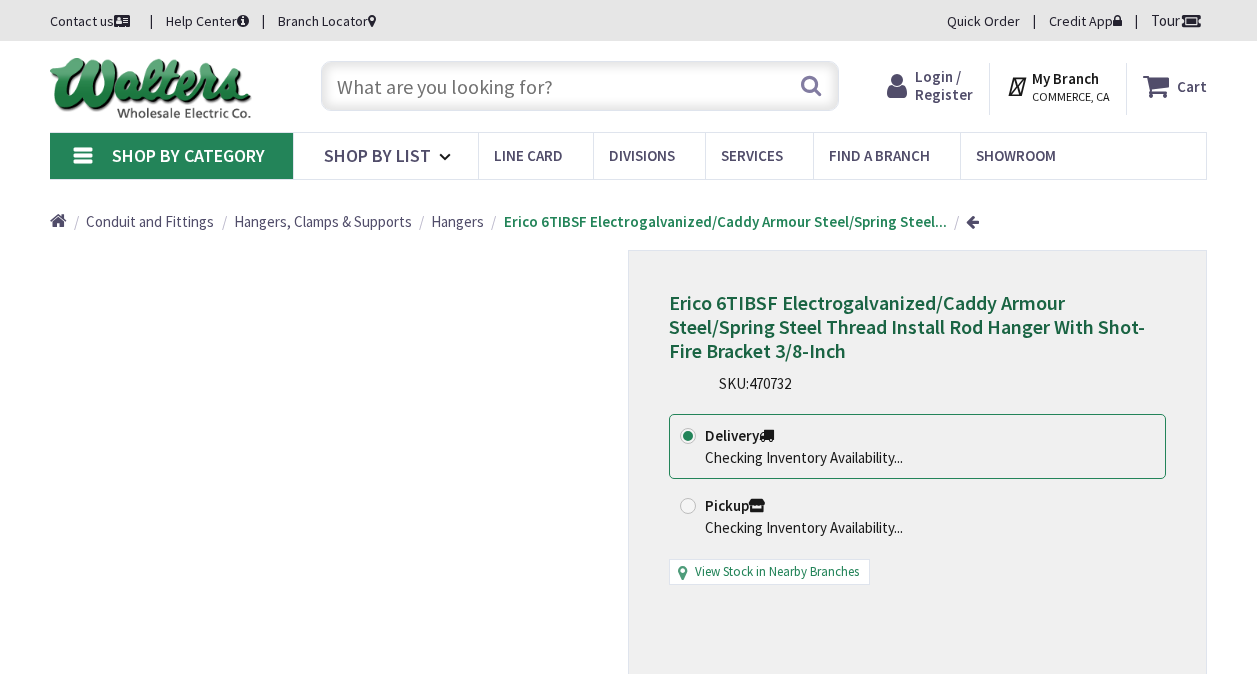 scroll, scrollTop: 0, scrollLeft: 0, axis: both 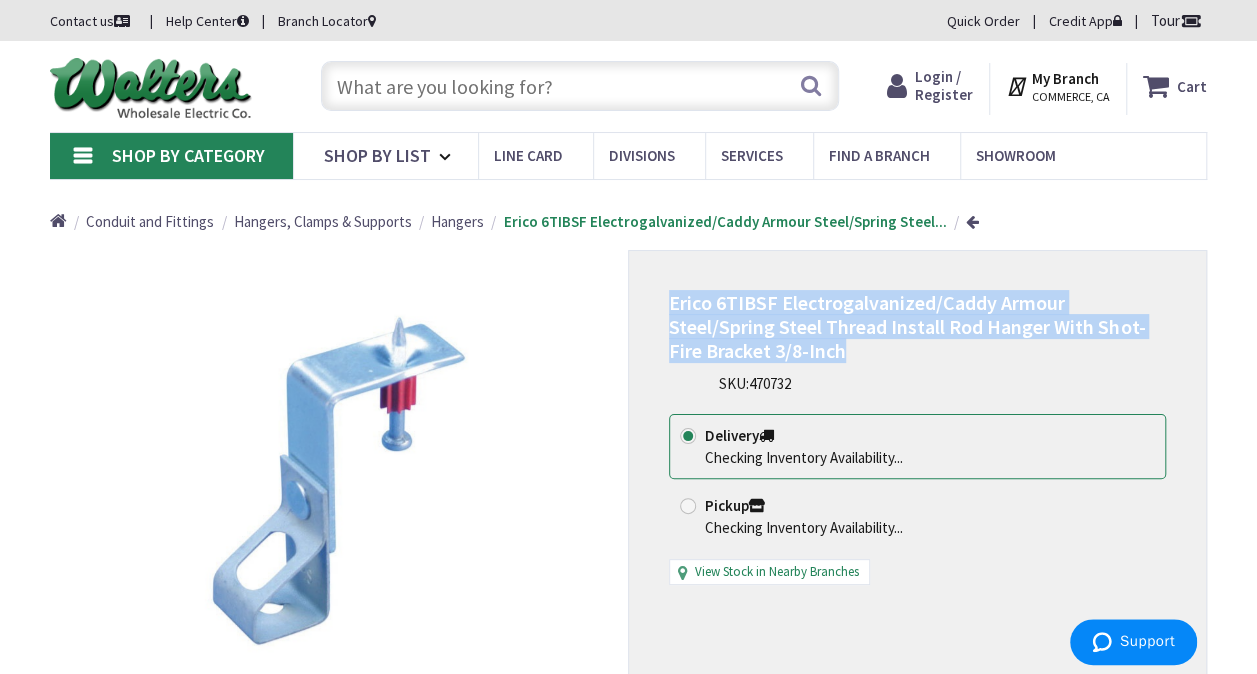 drag, startPoint x: 845, startPoint y: 352, endPoint x: 658, endPoint y: 312, distance: 191.23022 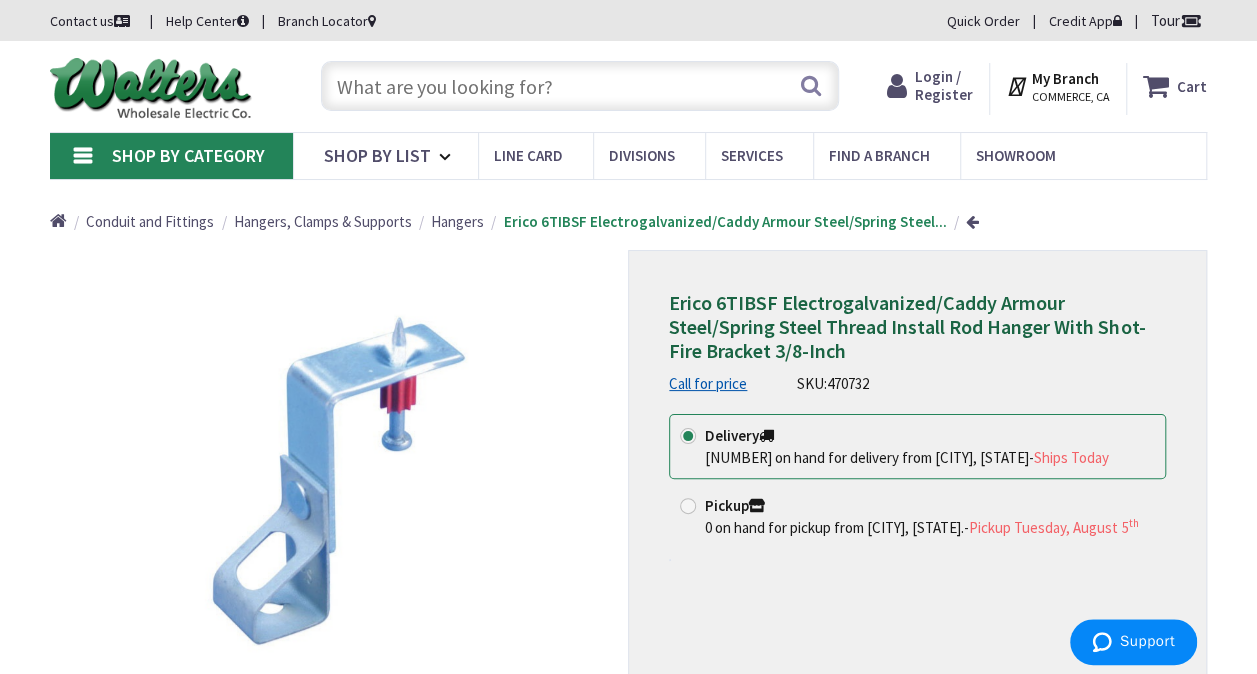 click at bounding box center [580, 86] 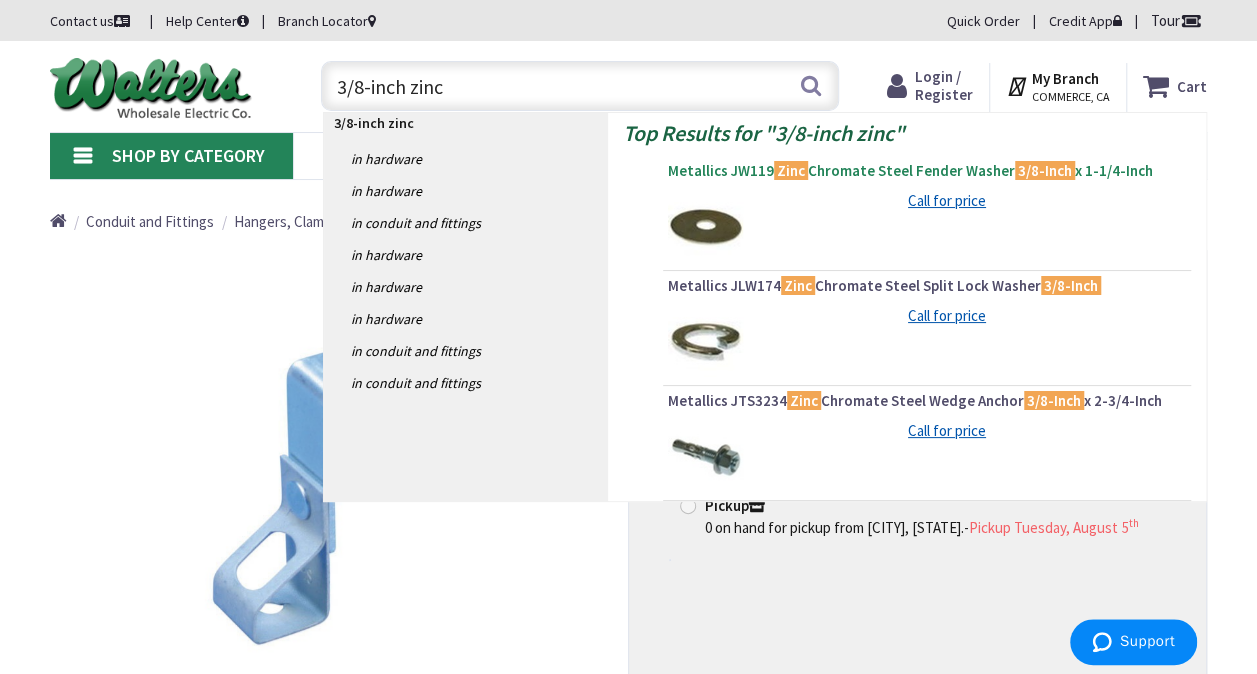 type on "3/8-inch zinc" 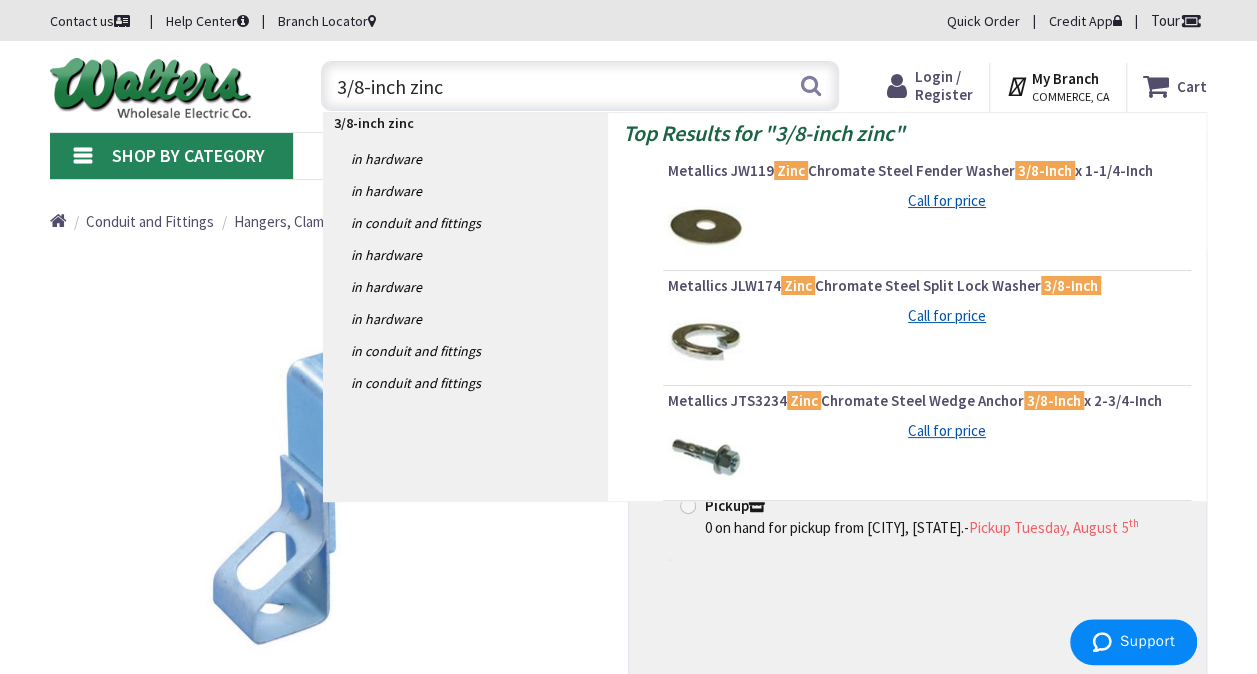 click on "Metallics JW119  Zinc  Chromate Steel Fender Washer  3/8-Inch  x 1-1/4-Inch" at bounding box center (927, 171) 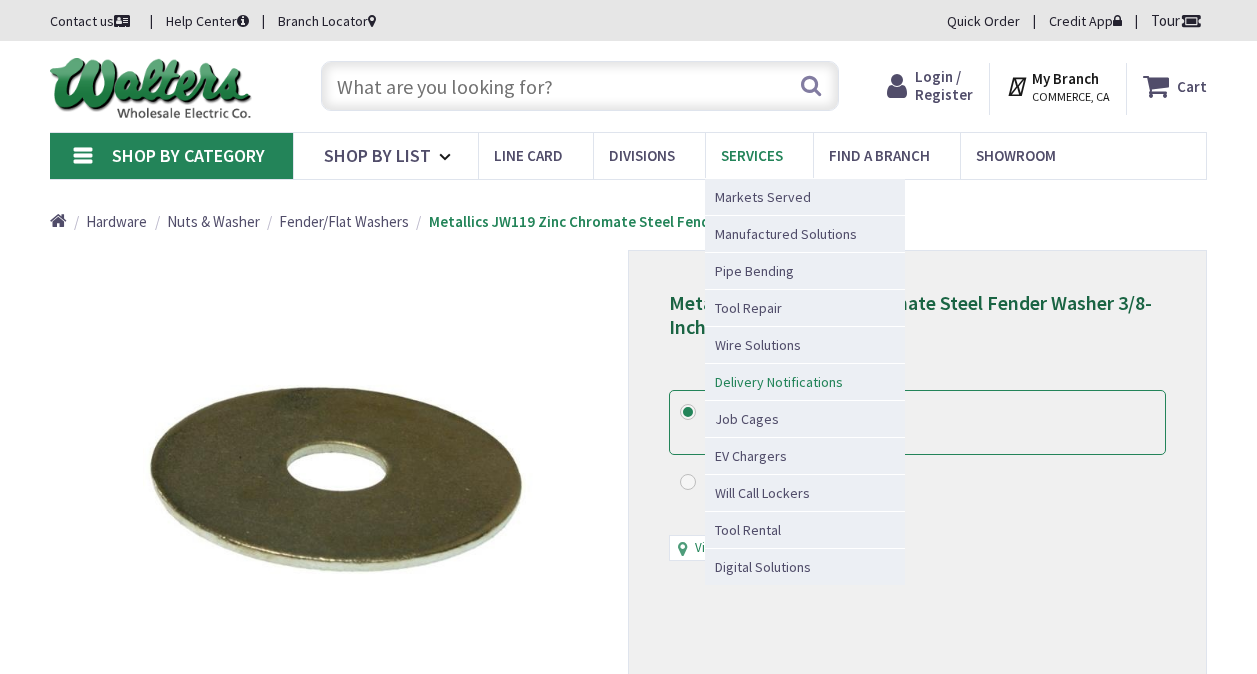 scroll, scrollTop: 0, scrollLeft: 0, axis: both 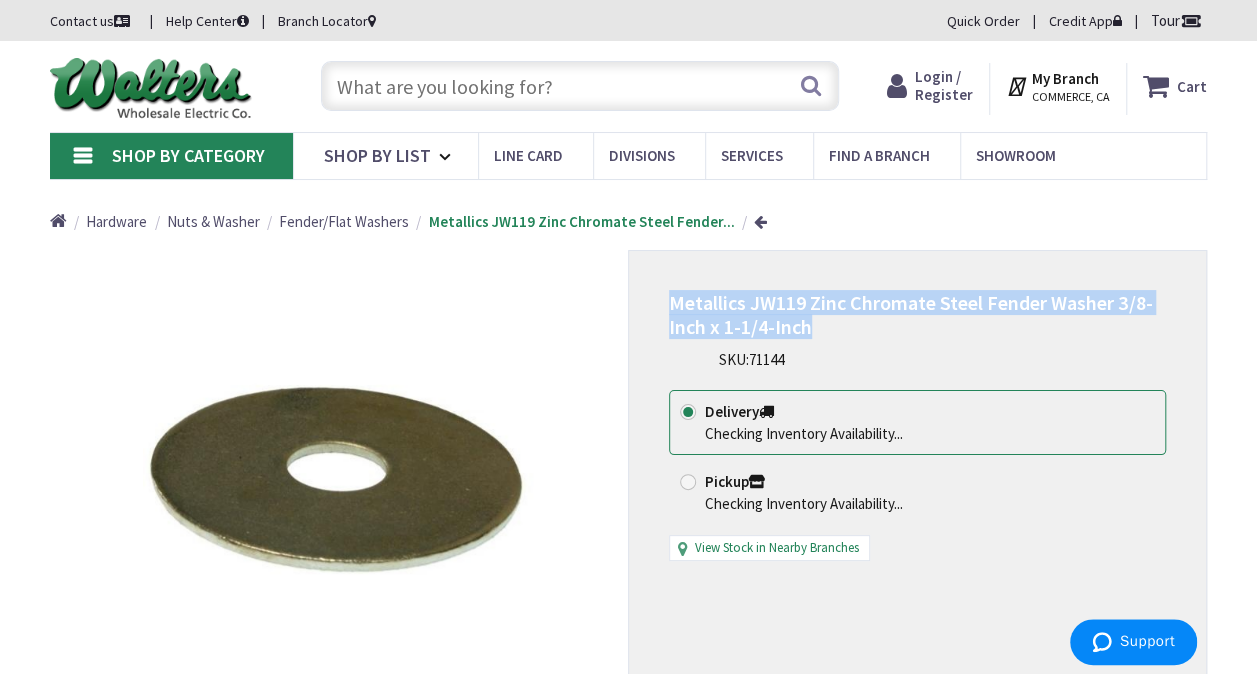 drag, startPoint x: 862, startPoint y: 323, endPoint x: 670, endPoint y: 312, distance: 192.31485 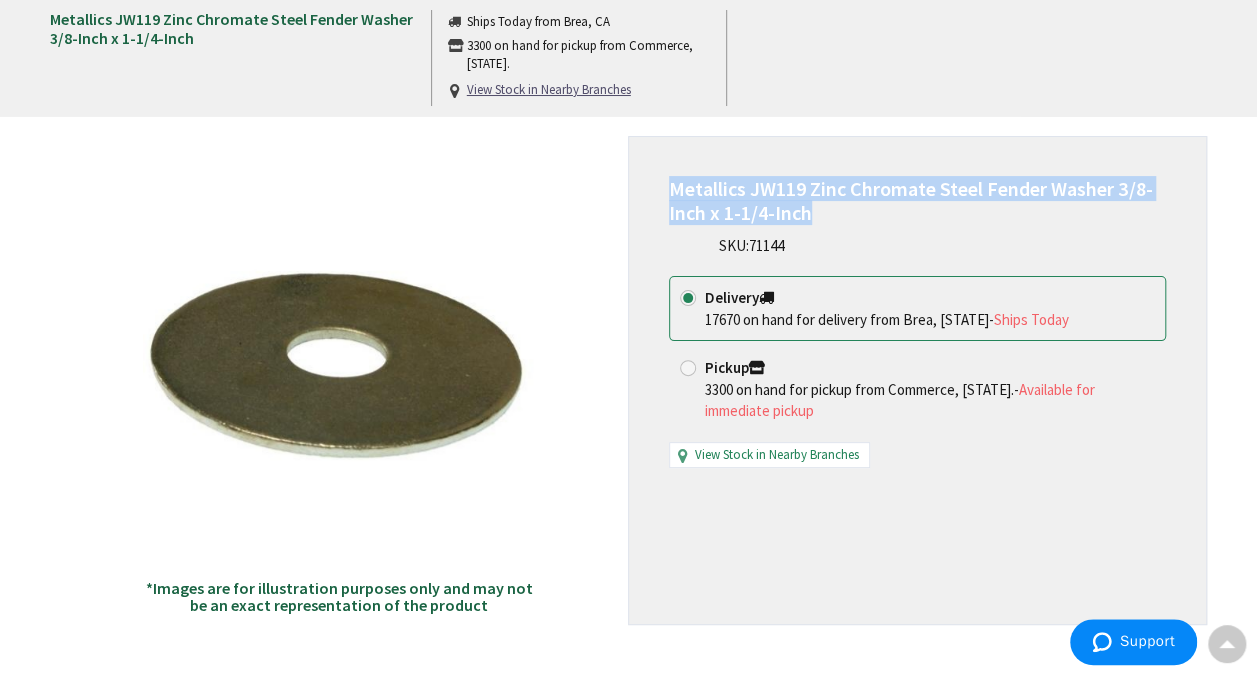 scroll, scrollTop: 100, scrollLeft: 0, axis: vertical 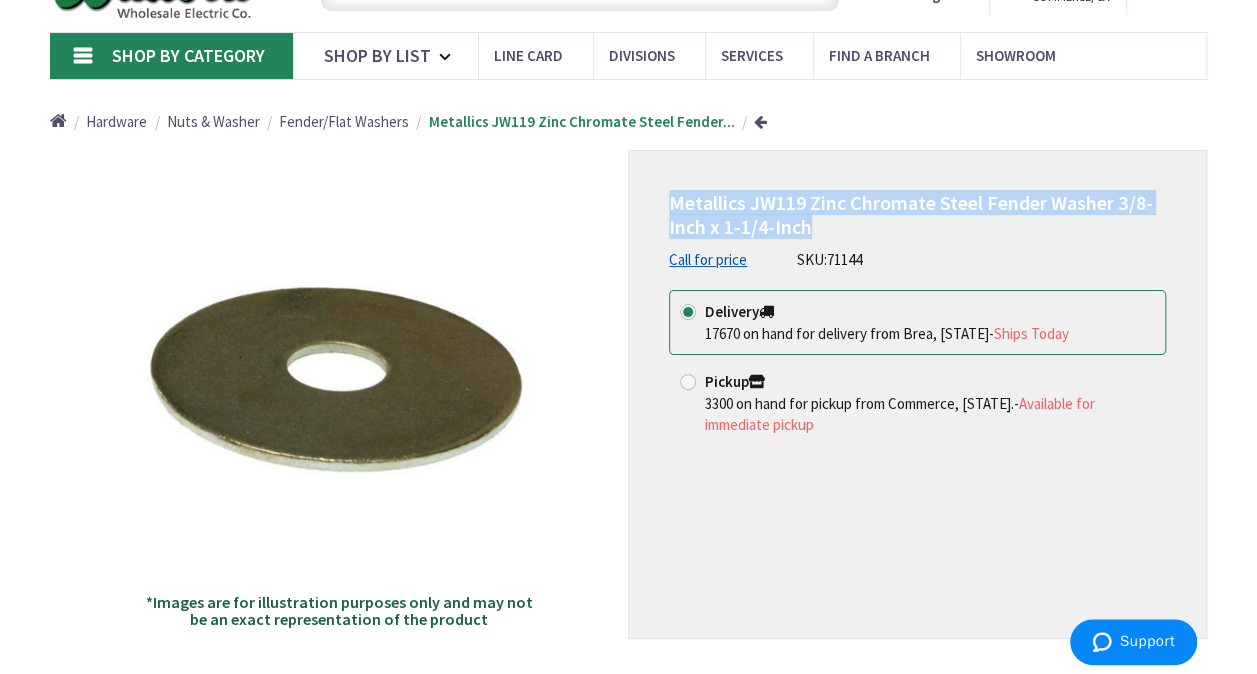copy on "Metallics JW119 Zinc Chromate Steel Fender Washer 3/8-Inch x 1-1/4-Inch" 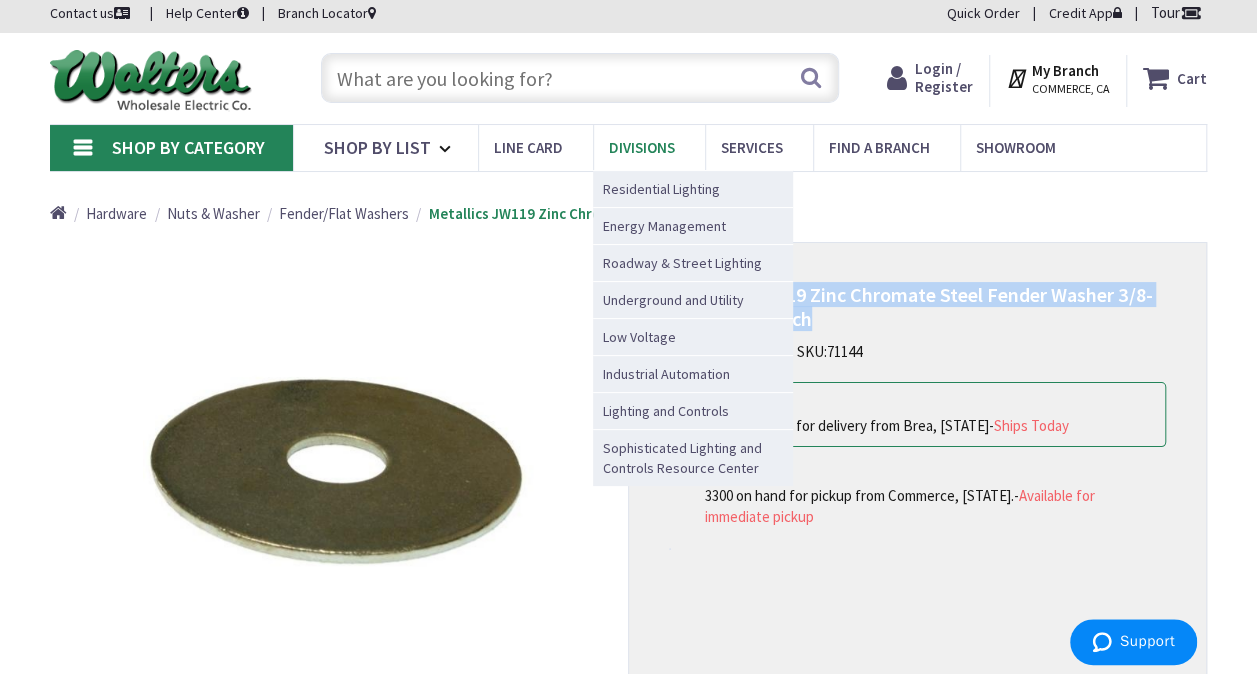 scroll, scrollTop: 0, scrollLeft: 0, axis: both 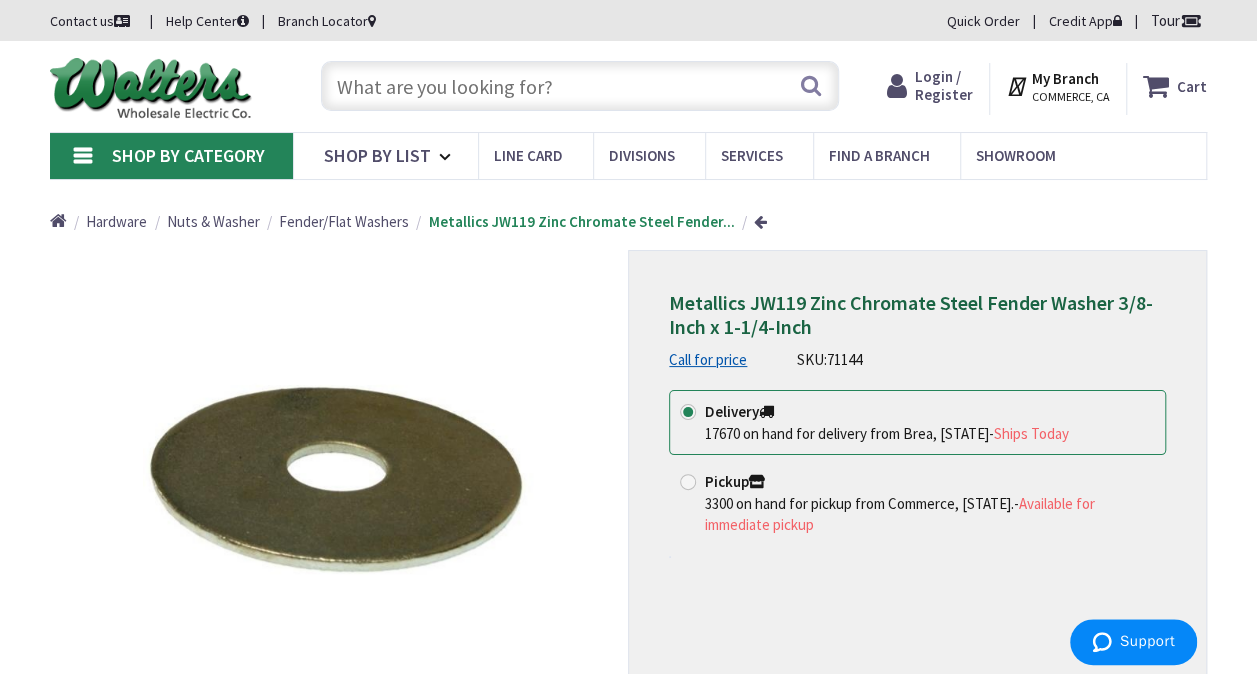 click at bounding box center (580, 86) 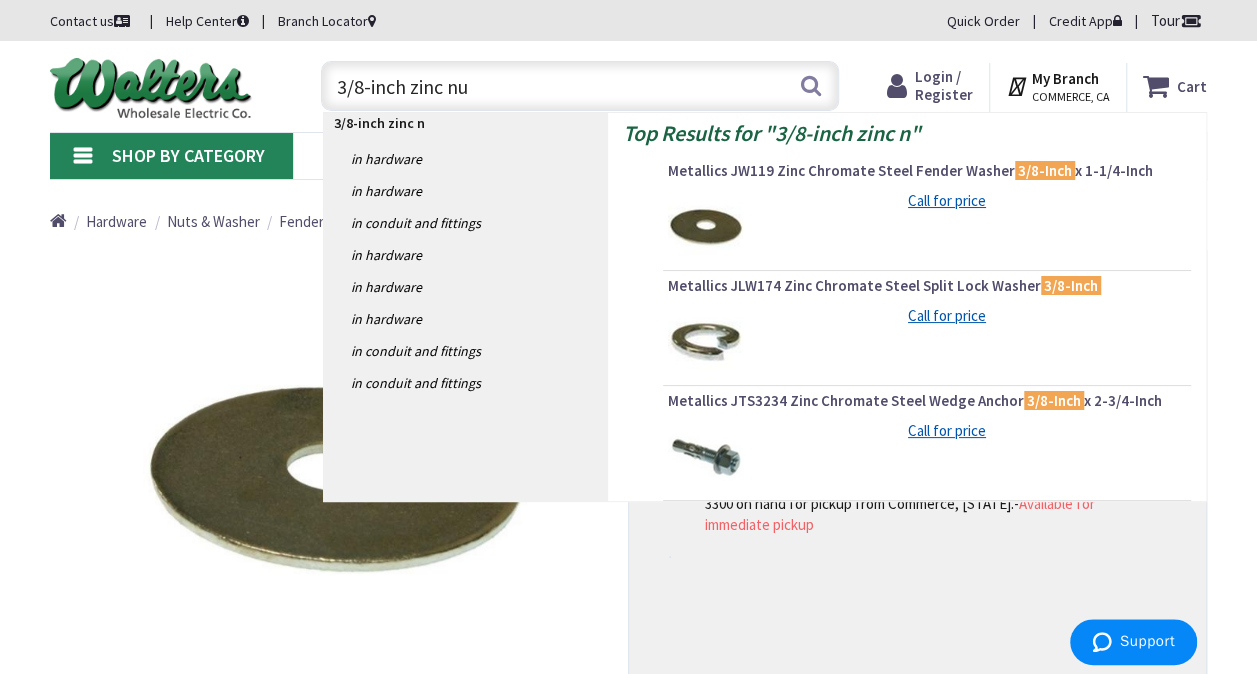 type on "3/8-inch zinc nut" 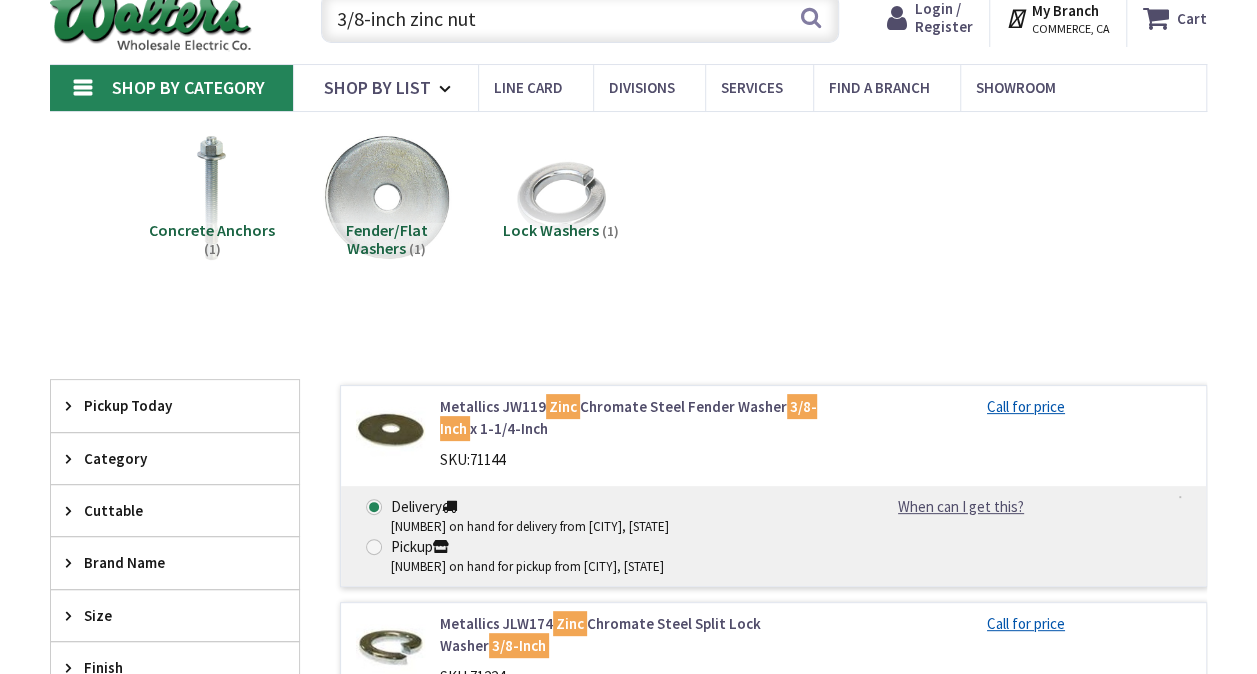 scroll, scrollTop: 0, scrollLeft: 0, axis: both 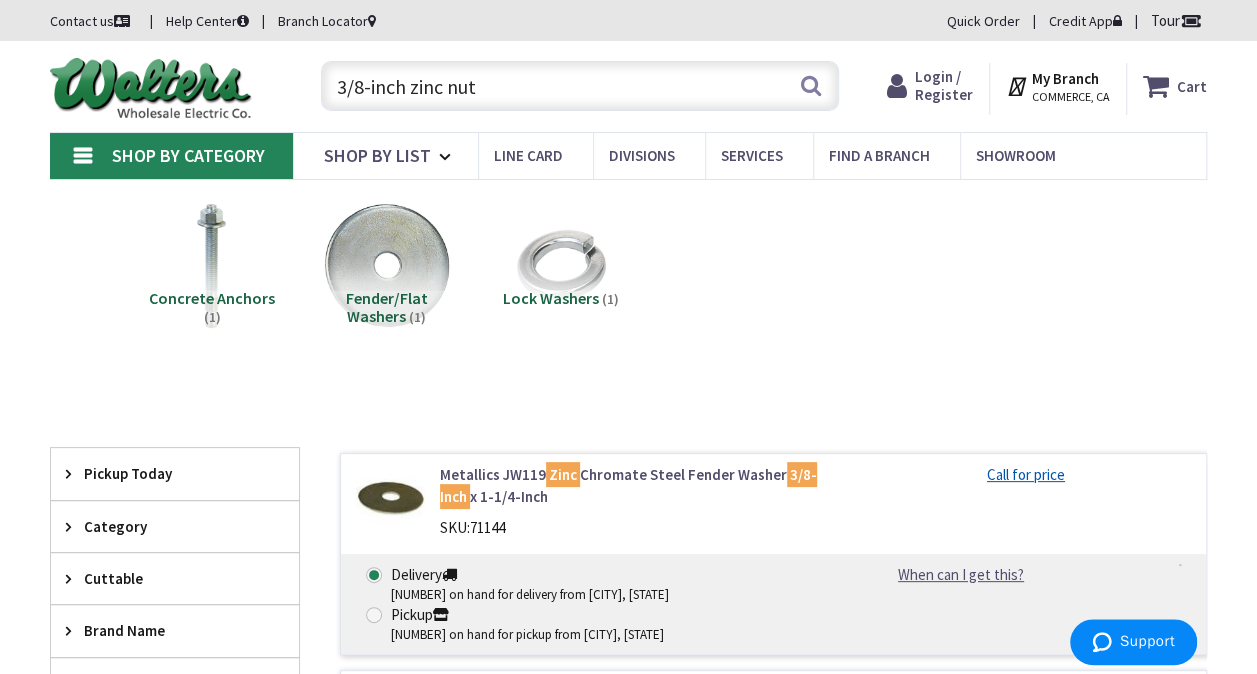 drag, startPoint x: 407, startPoint y: 90, endPoint x: 649, endPoint y: 90, distance: 242 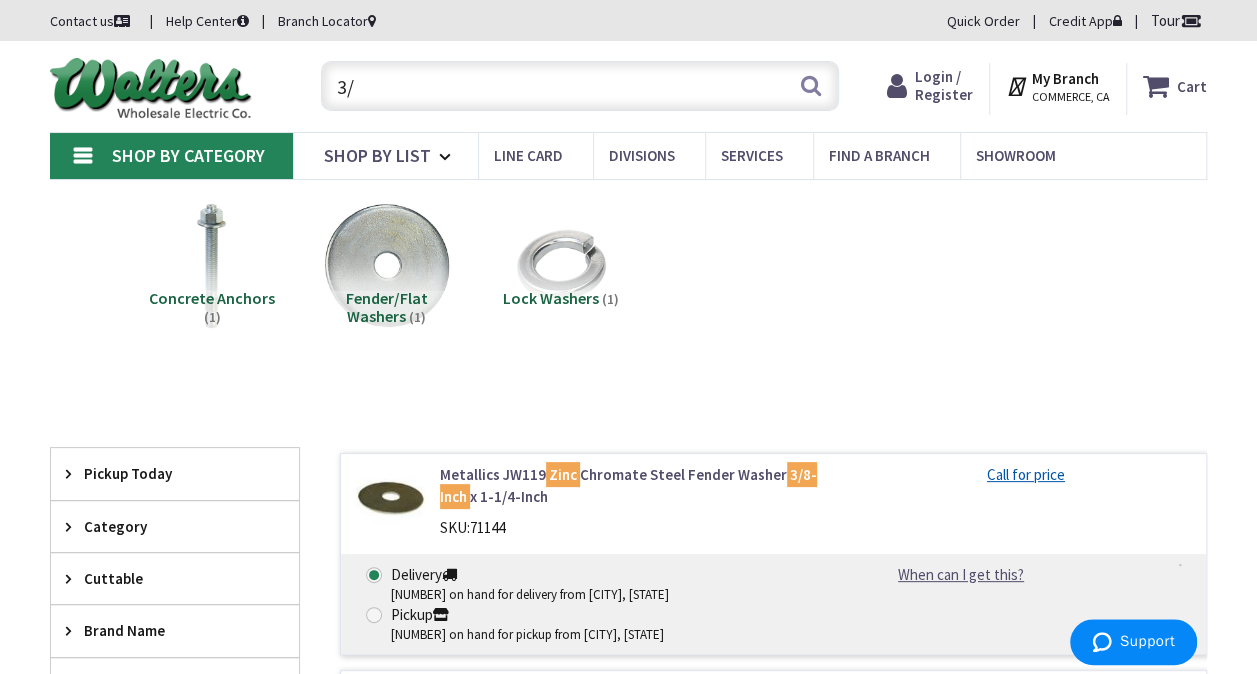 type on "3" 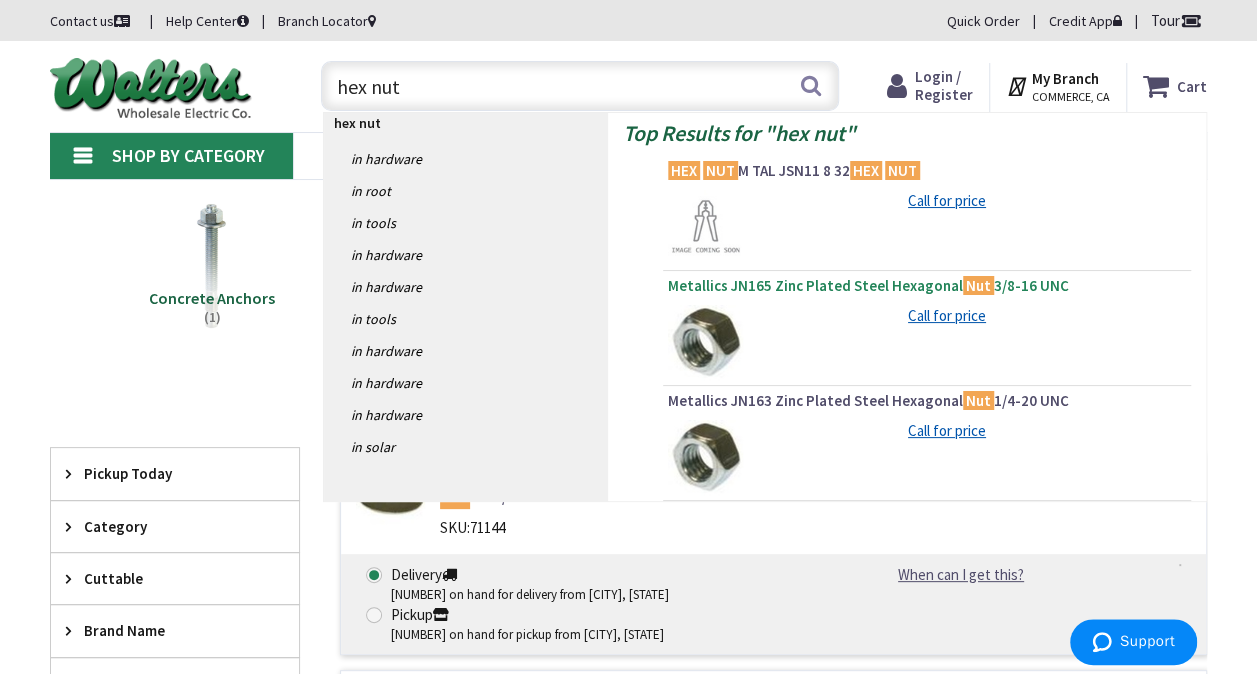type on "hex nut" 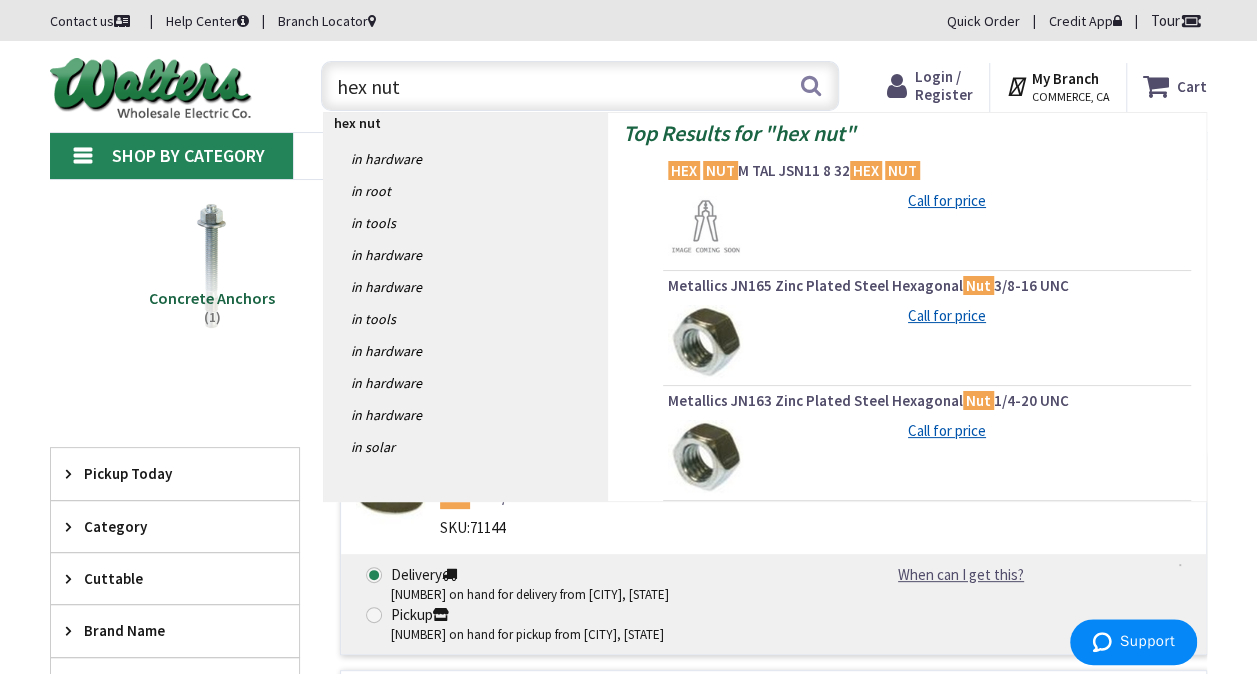 click on "Metallics JN165 Zinc Plated Steel Hexagonal  Nut  3/8-16 UNC" at bounding box center (927, 286) 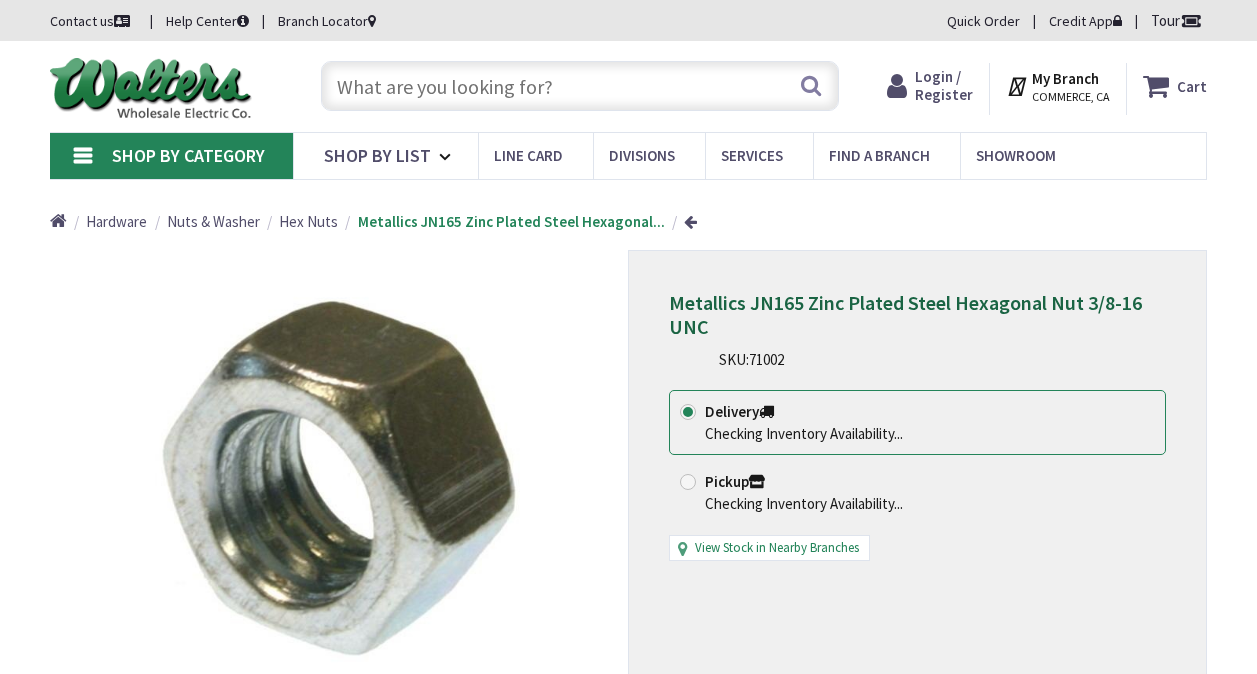 scroll, scrollTop: 0, scrollLeft: 0, axis: both 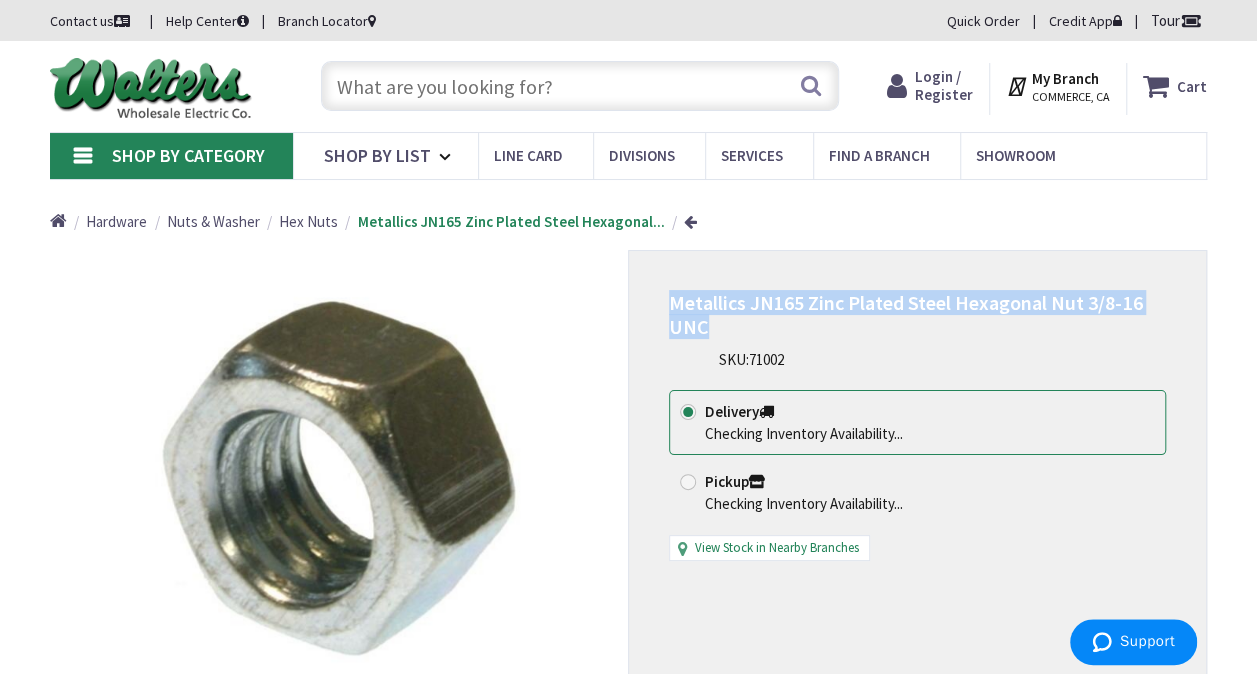 drag, startPoint x: 709, startPoint y: 322, endPoint x: 667, endPoint y: 308, distance: 44.27189 